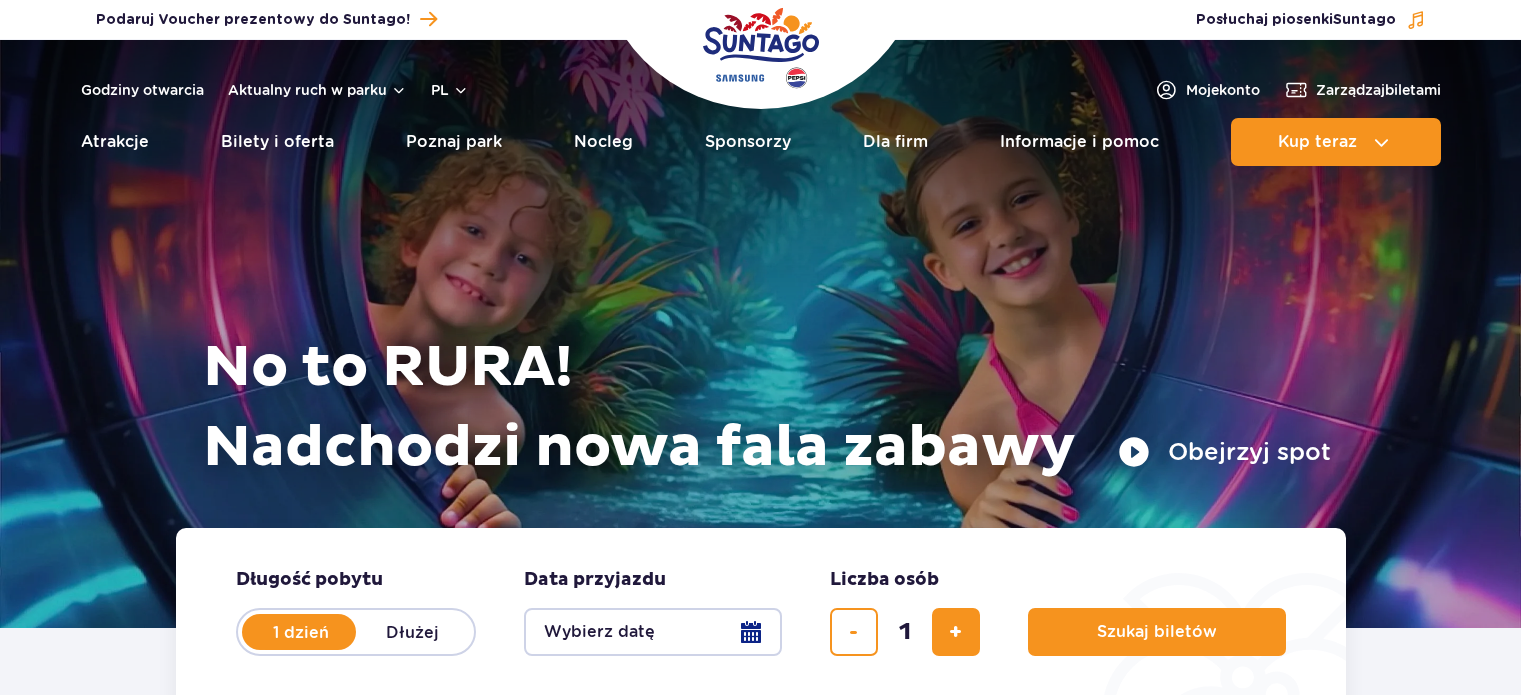 scroll, scrollTop: 0, scrollLeft: 0, axis: both 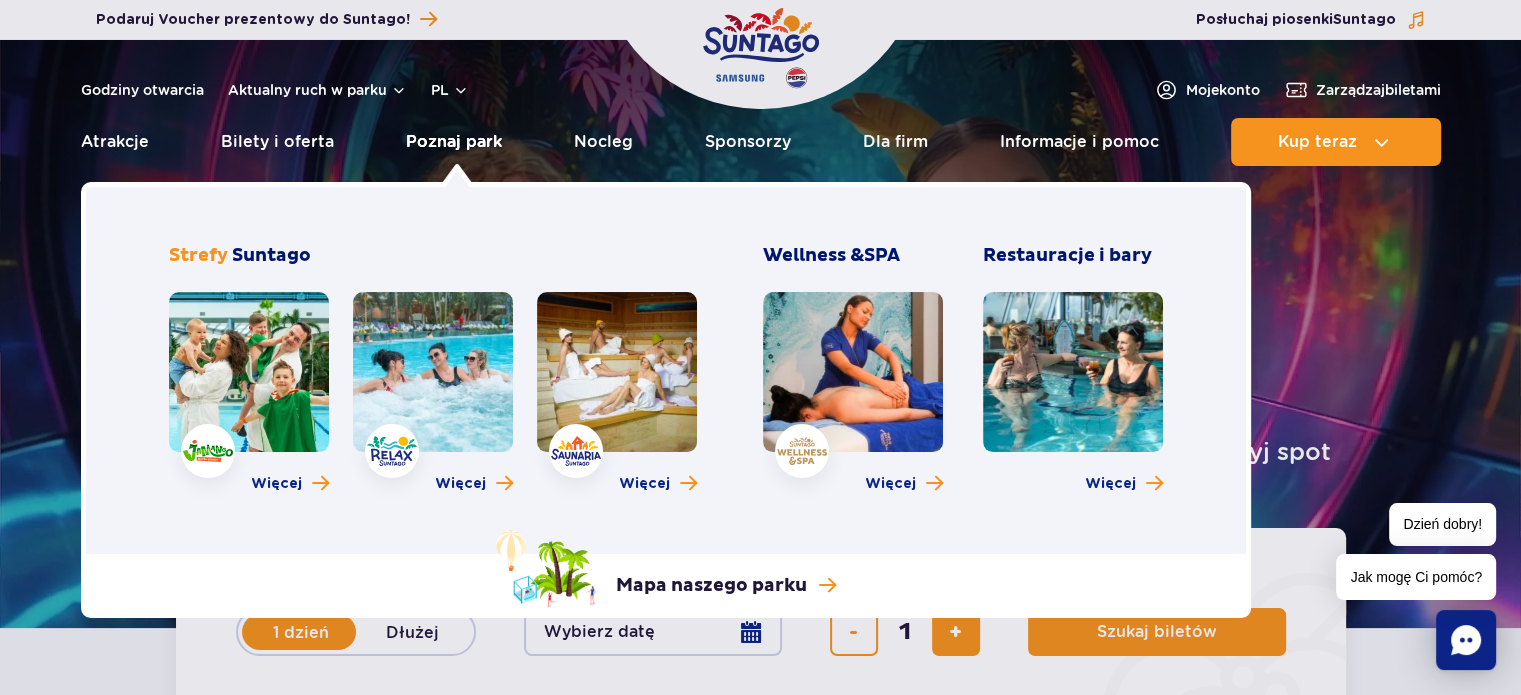 click on "Poznaj park" at bounding box center (454, 142) 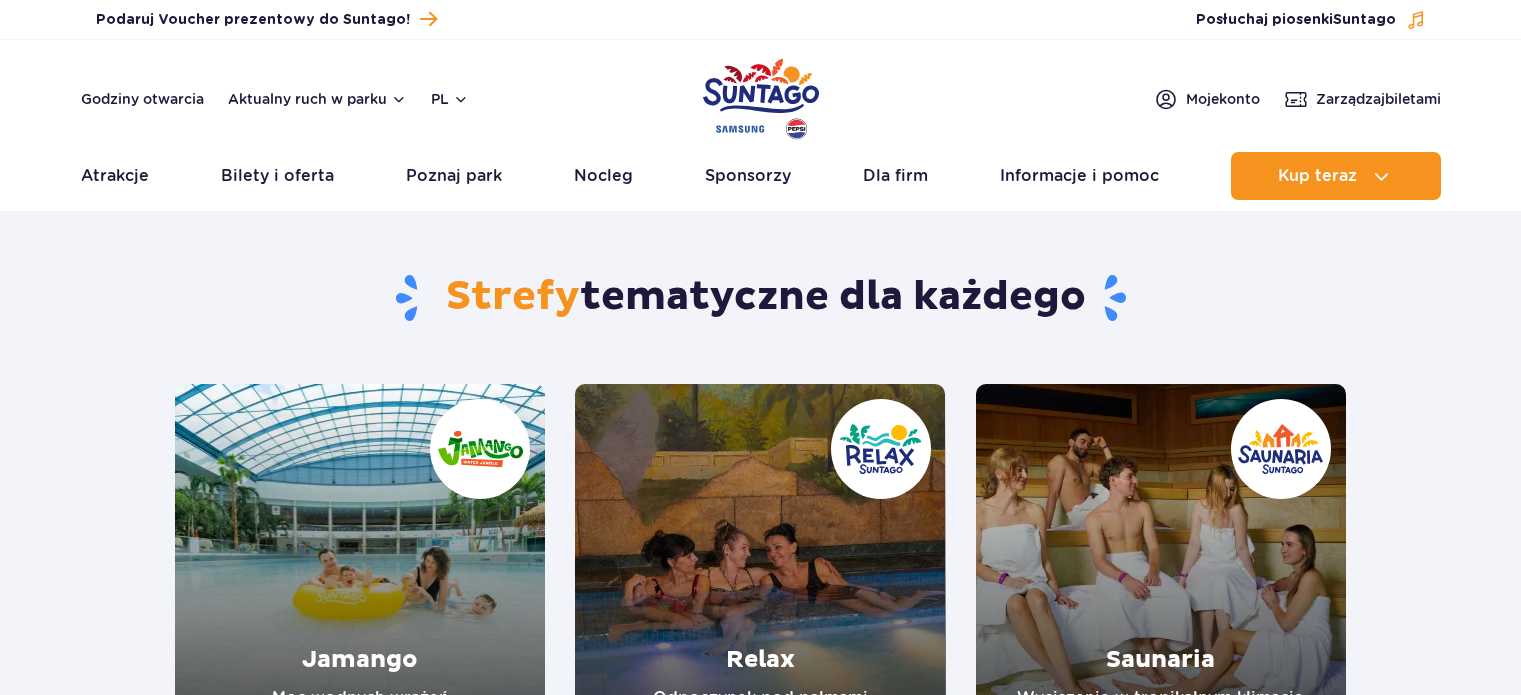 scroll, scrollTop: 400, scrollLeft: 0, axis: vertical 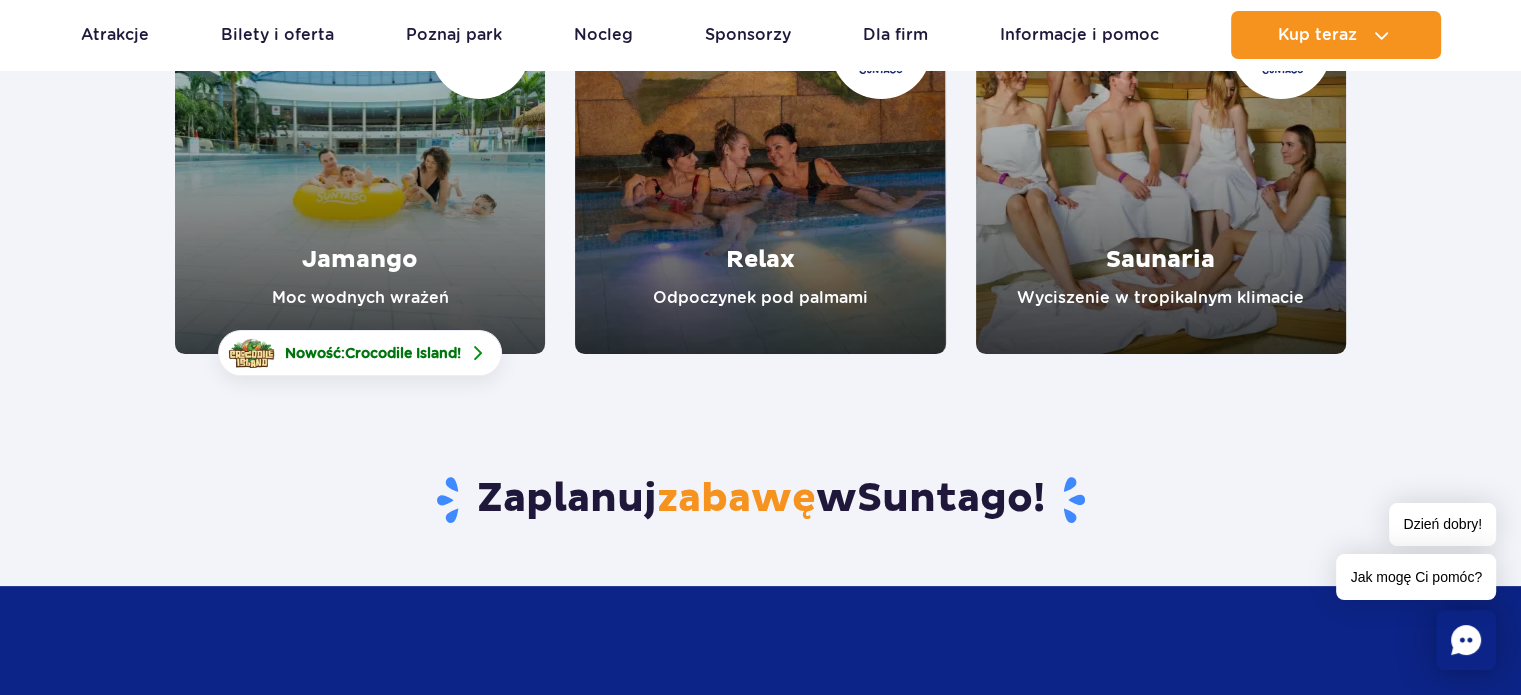 click at bounding box center (760, 169) 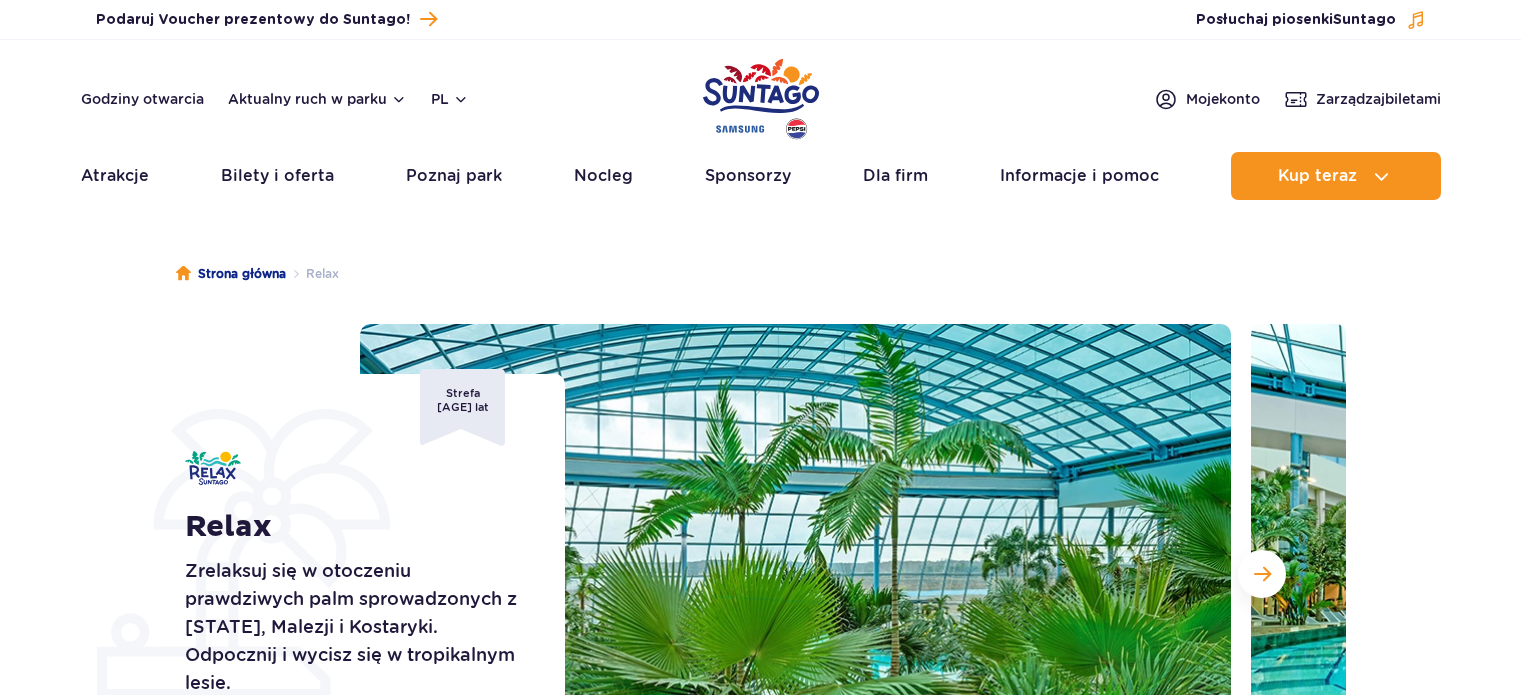 scroll, scrollTop: 0, scrollLeft: 0, axis: both 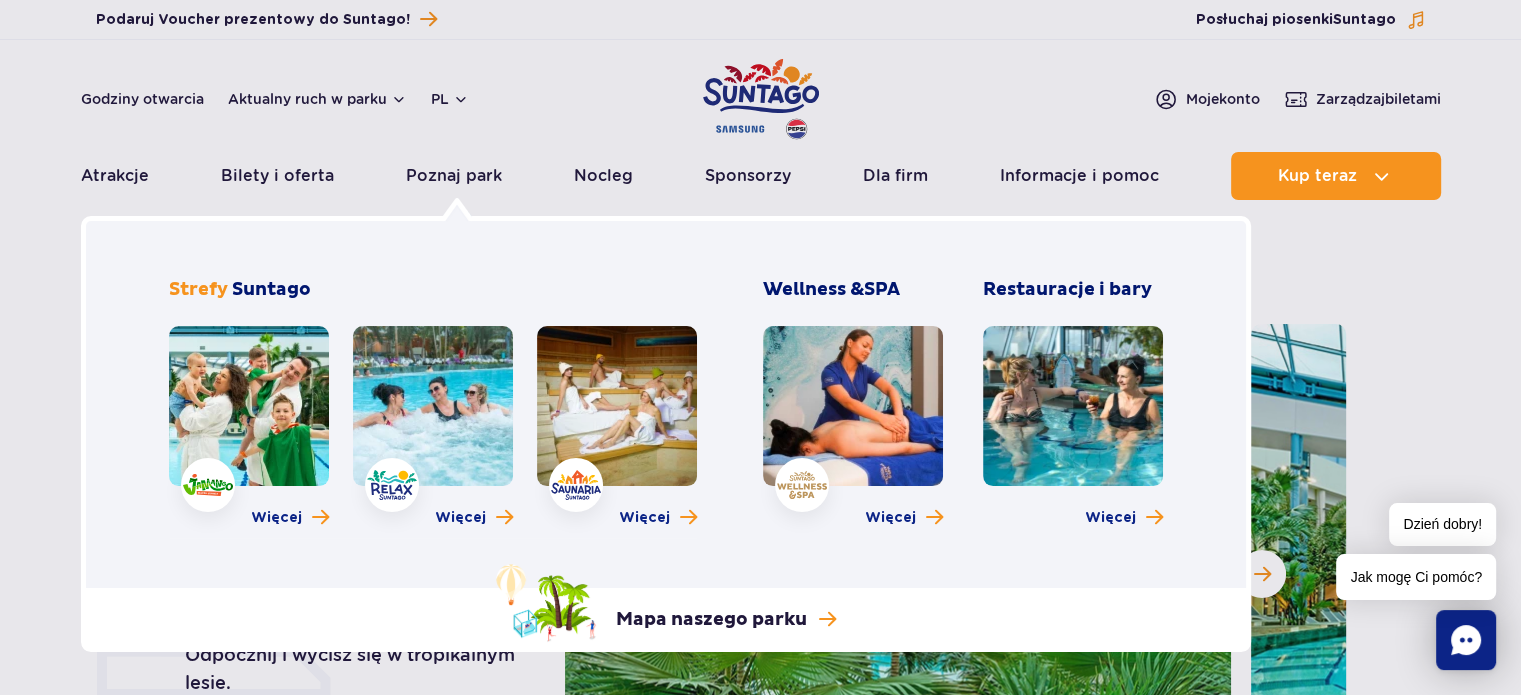 click at bounding box center [249, 406] 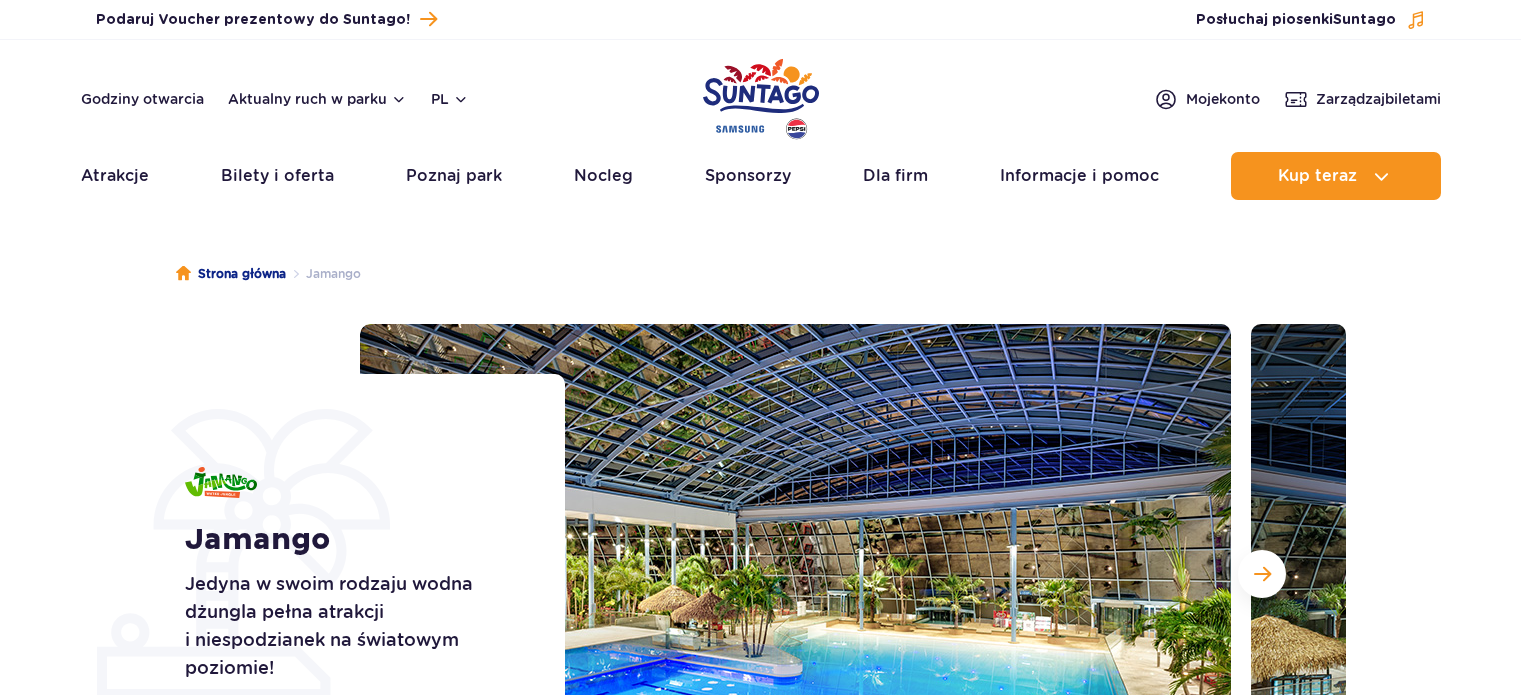 scroll, scrollTop: 0, scrollLeft: 0, axis: both 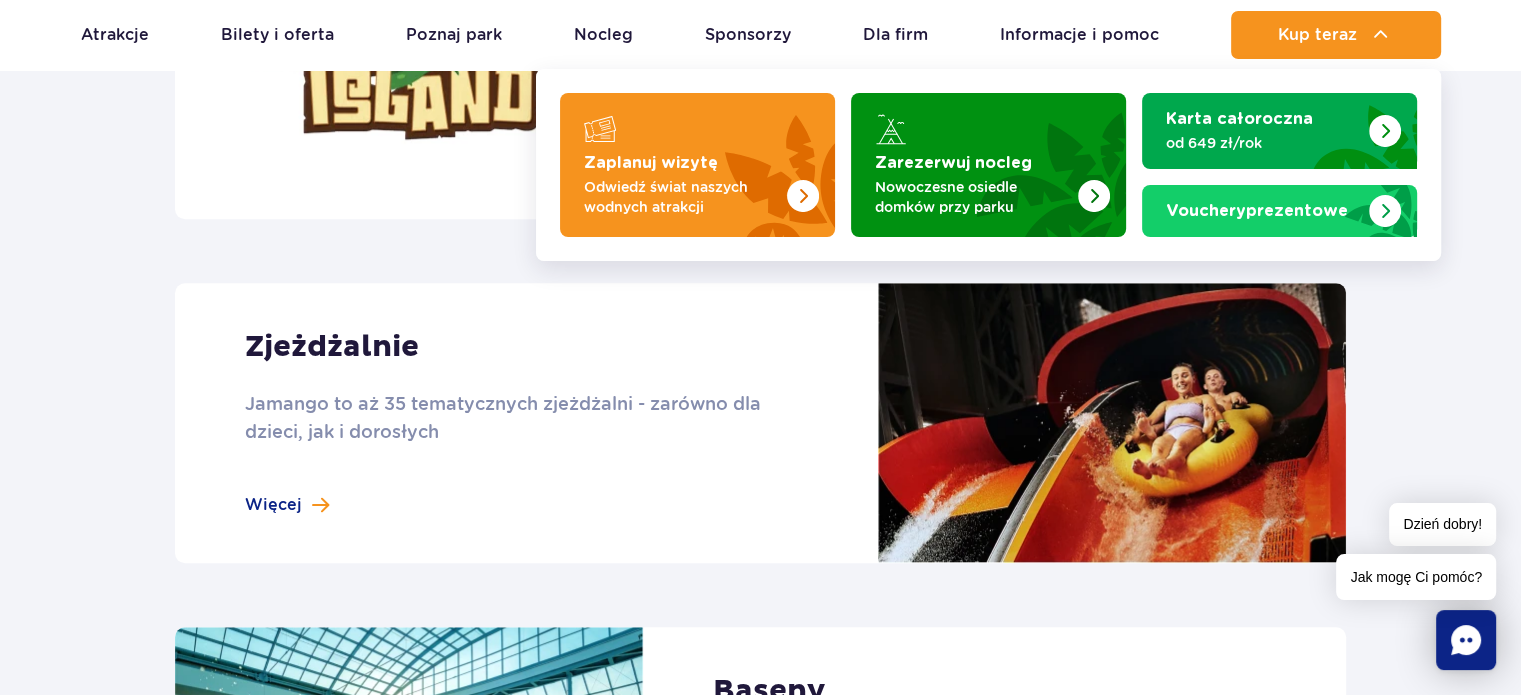 click on "Godziny otwarcia
Aktualny ruch w parku
[CITY]
[COUNTRY]
[COUNTRY]
[COUNTRY]
Moje  konto
Zarządzaj  biletami
Aktualny ruch w parku
Atrakcje
Zjeżdżalnie
[BRAND]
SPA" at bounding box center [760, -44] 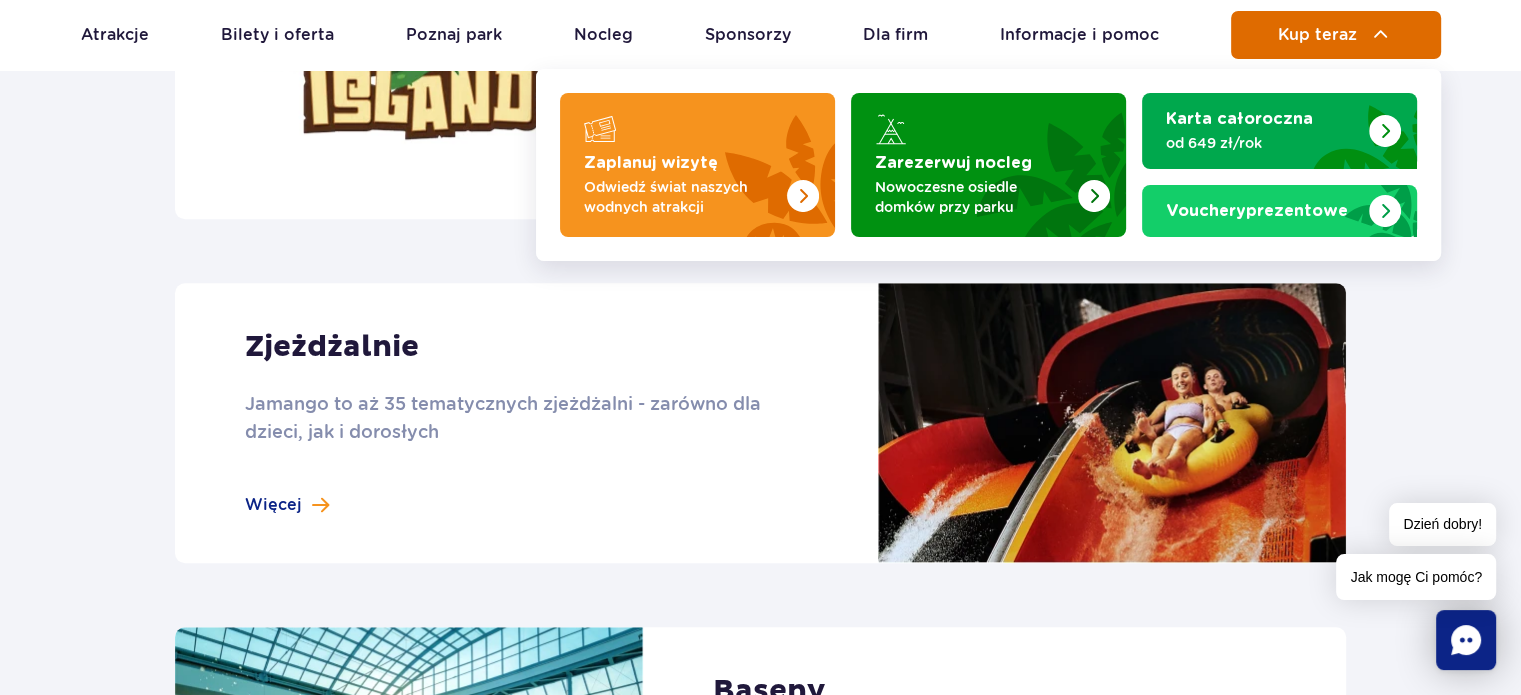 click on "Kup teraz" at bounding box center (1336, 35) 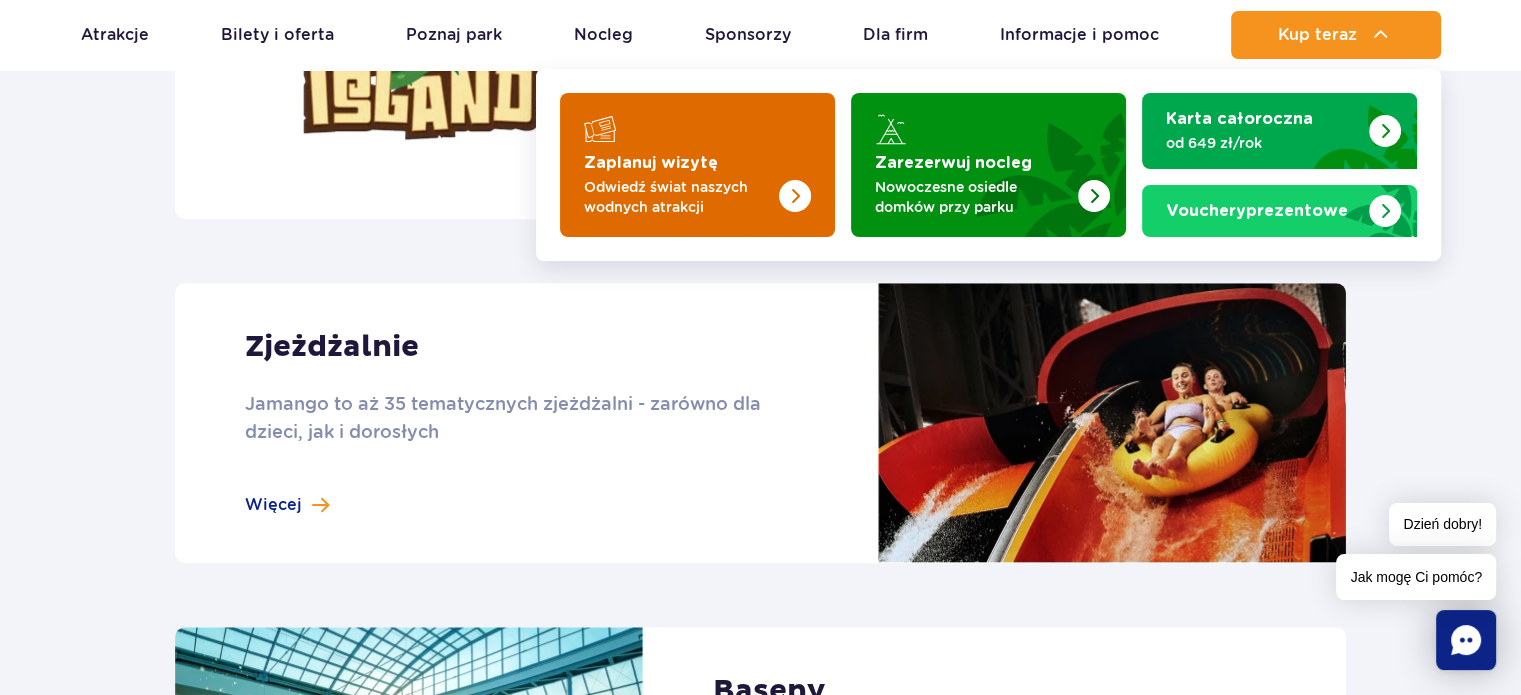 click on "Odwiedź świat naszych wodnych atrakcji" at bounding box center (681, 197) 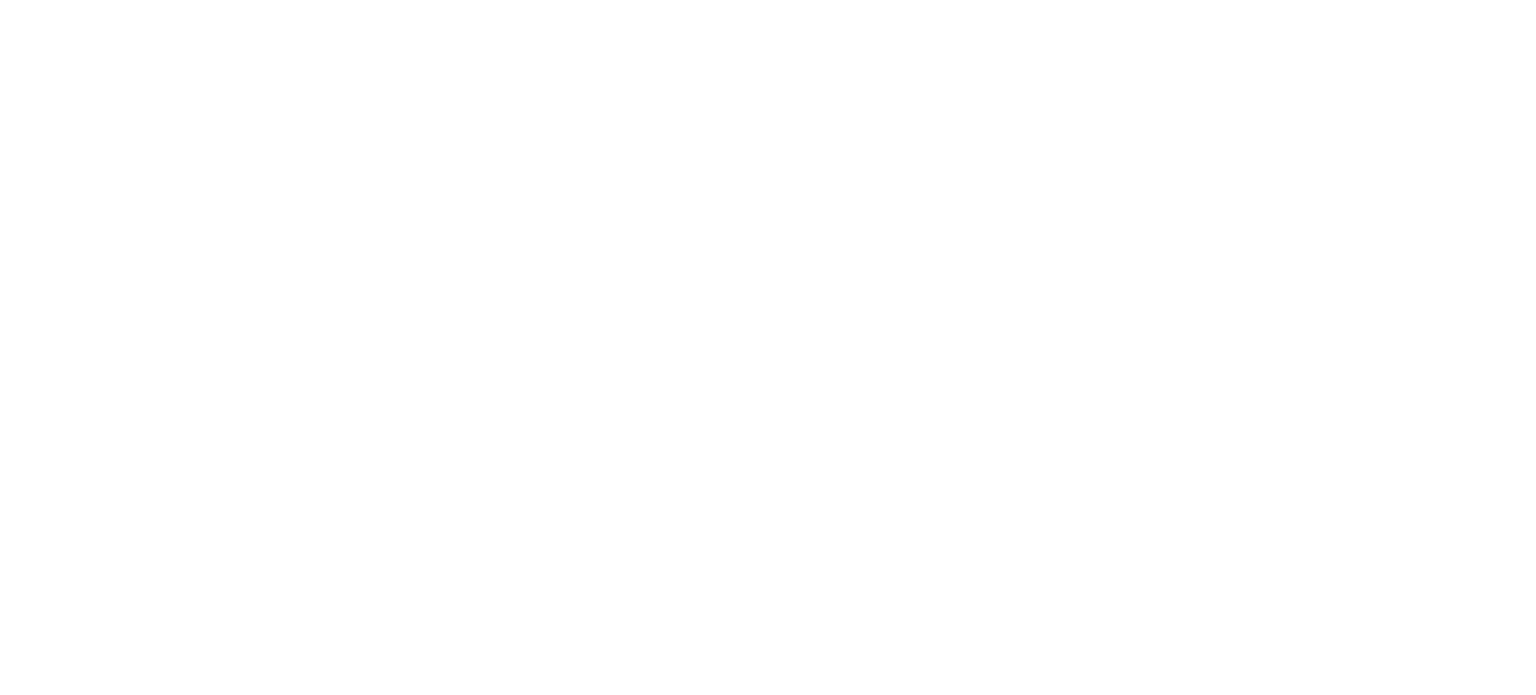 scroll, scrollTop: 0, scrollLeft: 0, axis: both 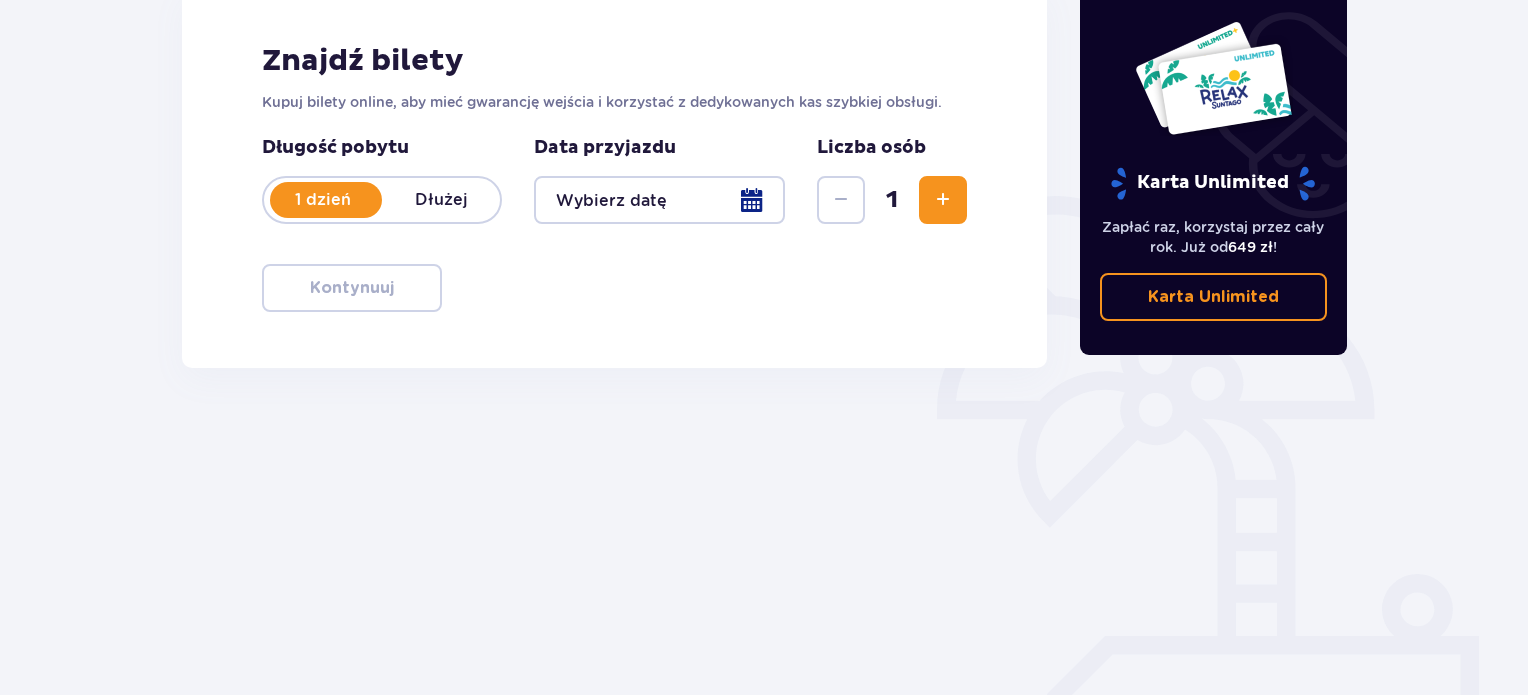 click at bounding box center [659, 200] 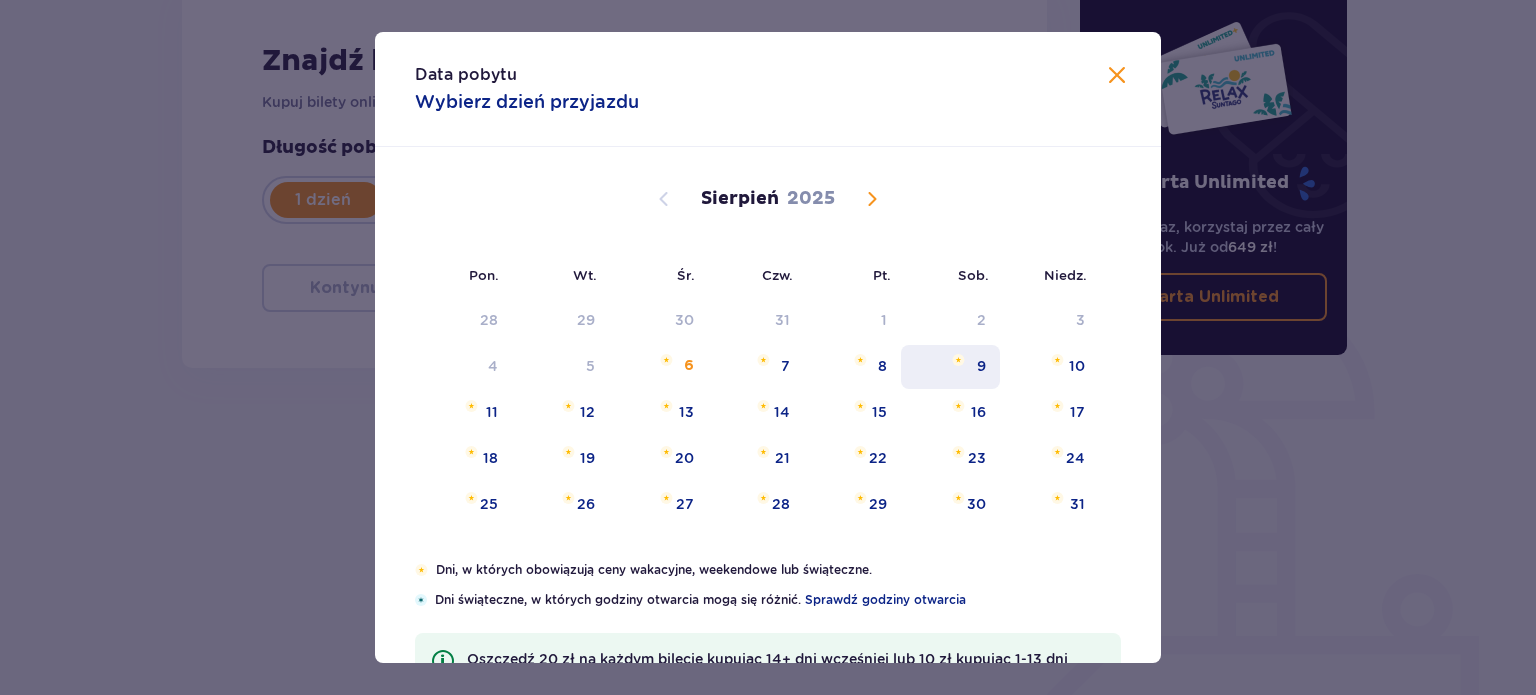 click on "9" at bounding box center [950, 367] 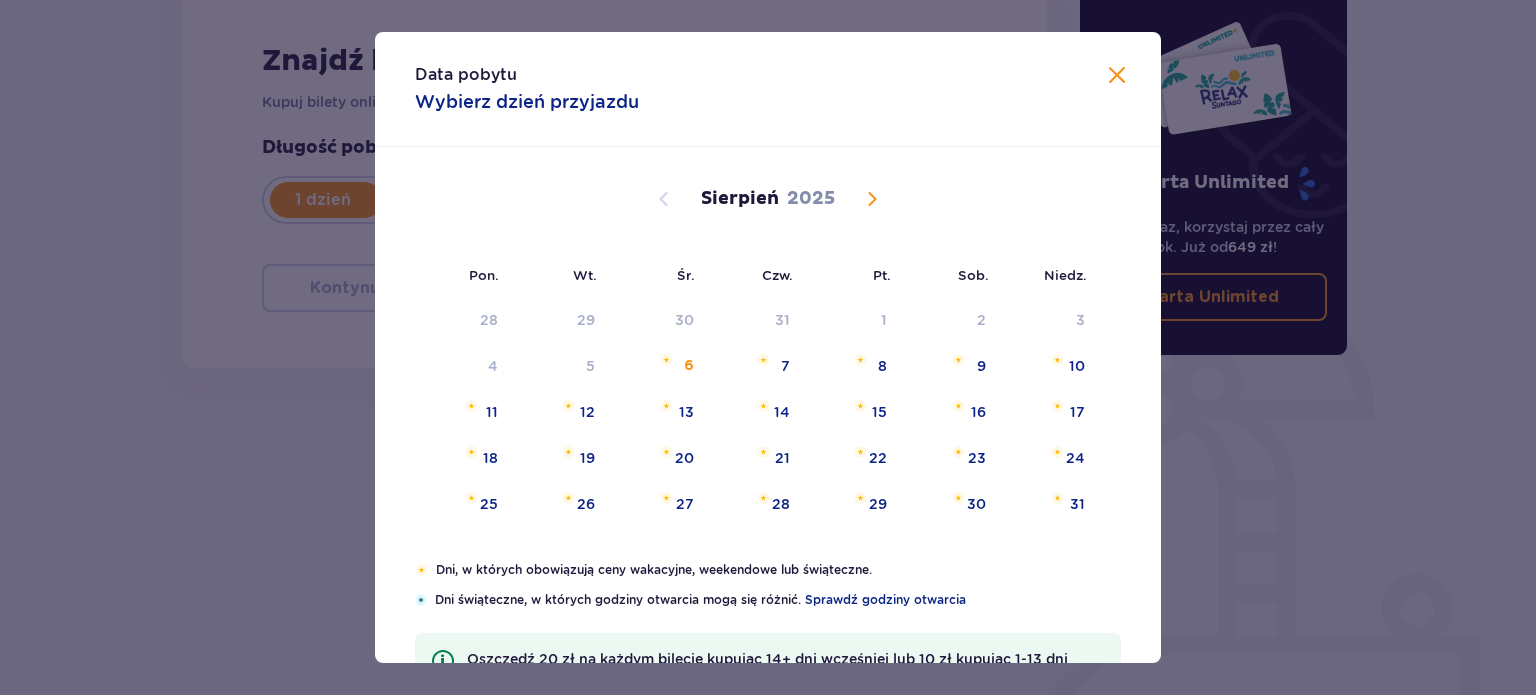 type on "09.08.25" 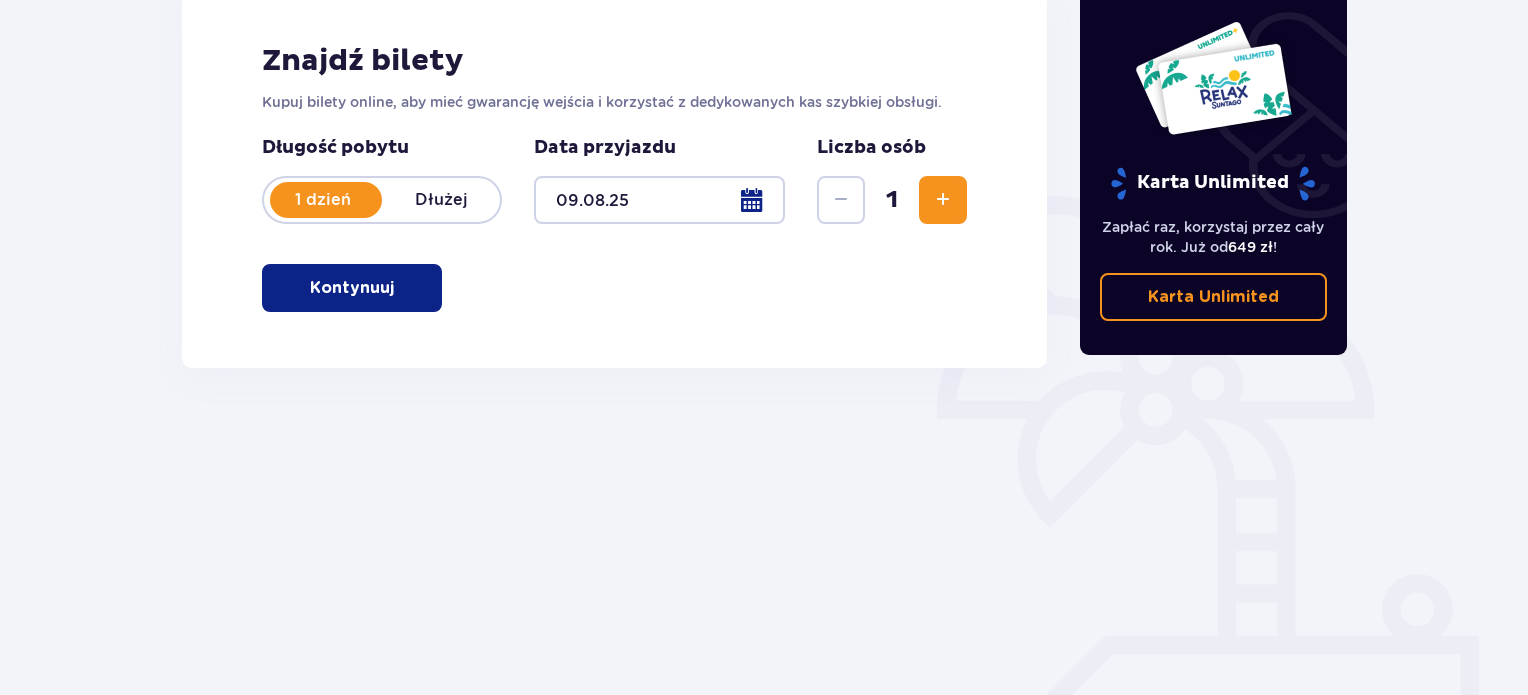 click at bounding box center (943, 200) 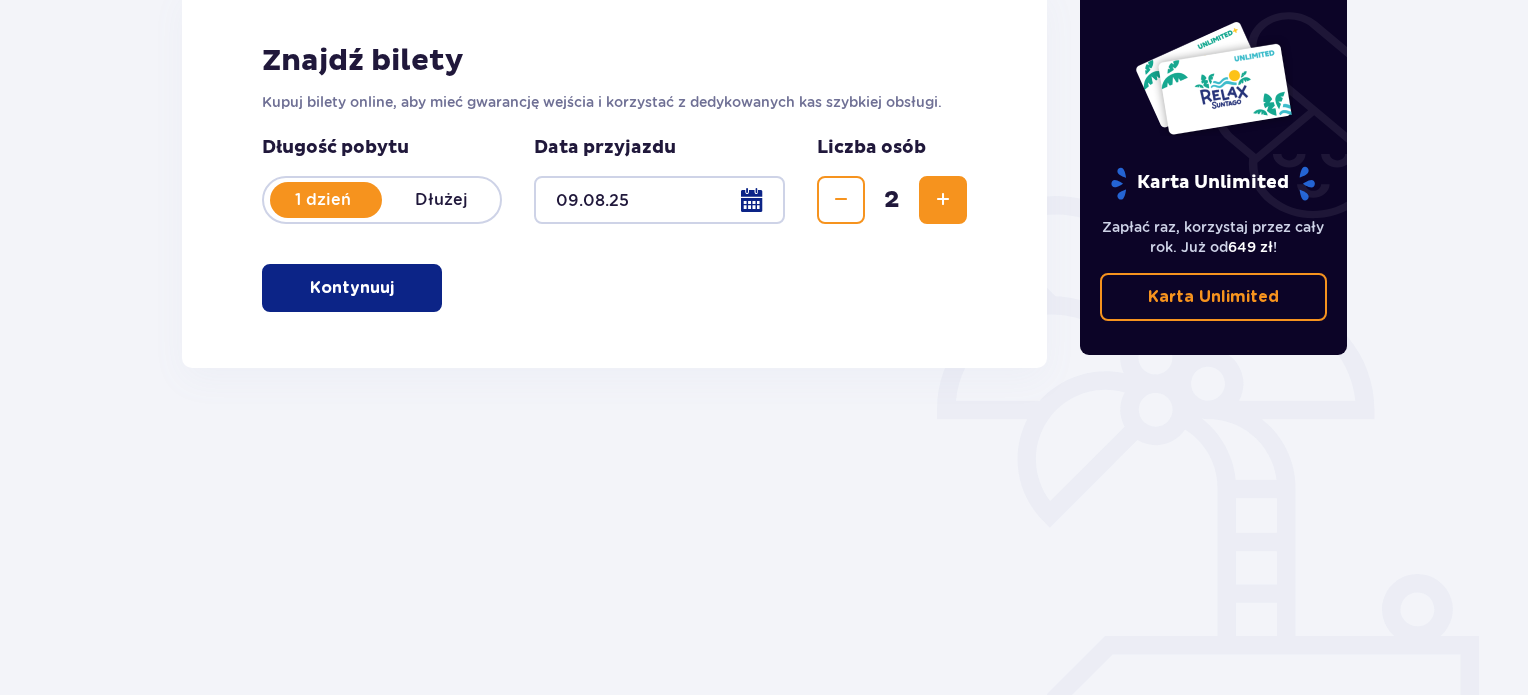 click at bounding box center (398, 288) 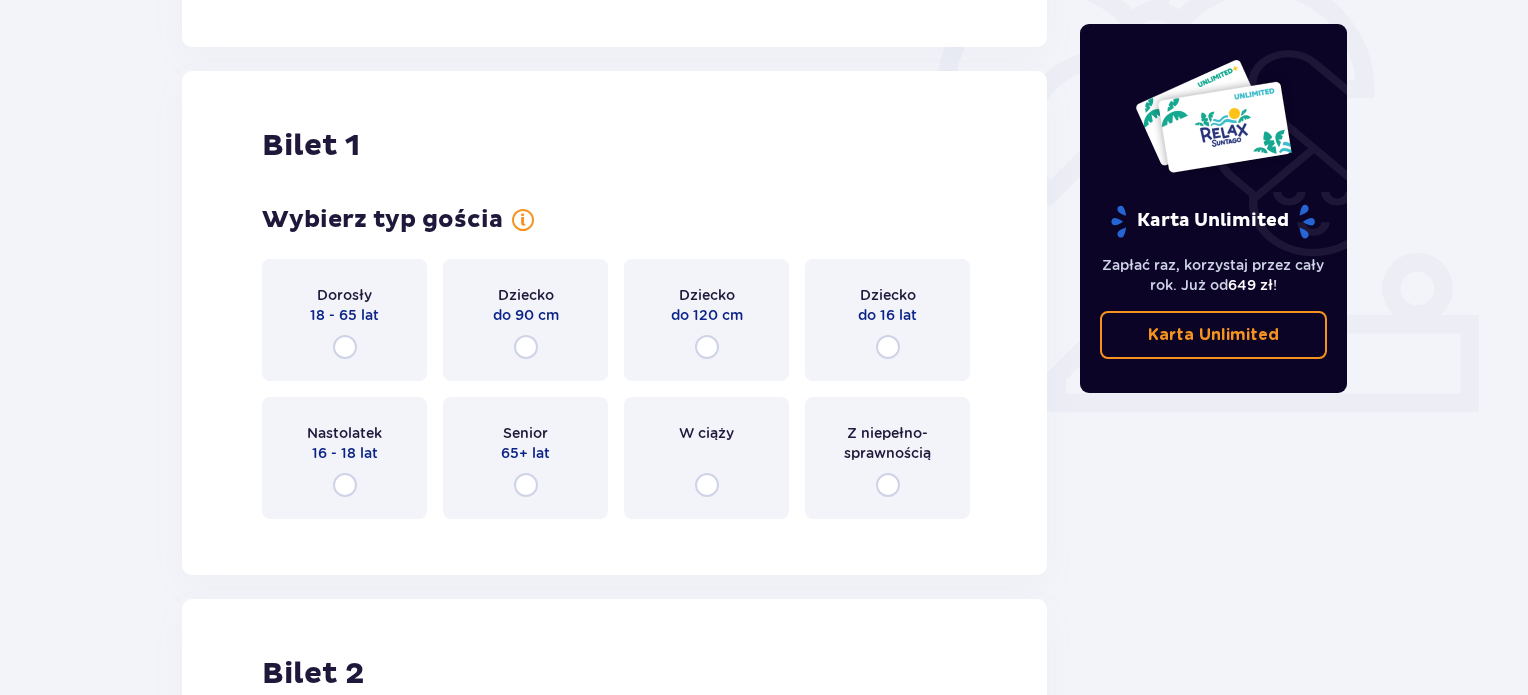 scroll, scrollTop: 668, scrollLeft: 0, axis: vertical 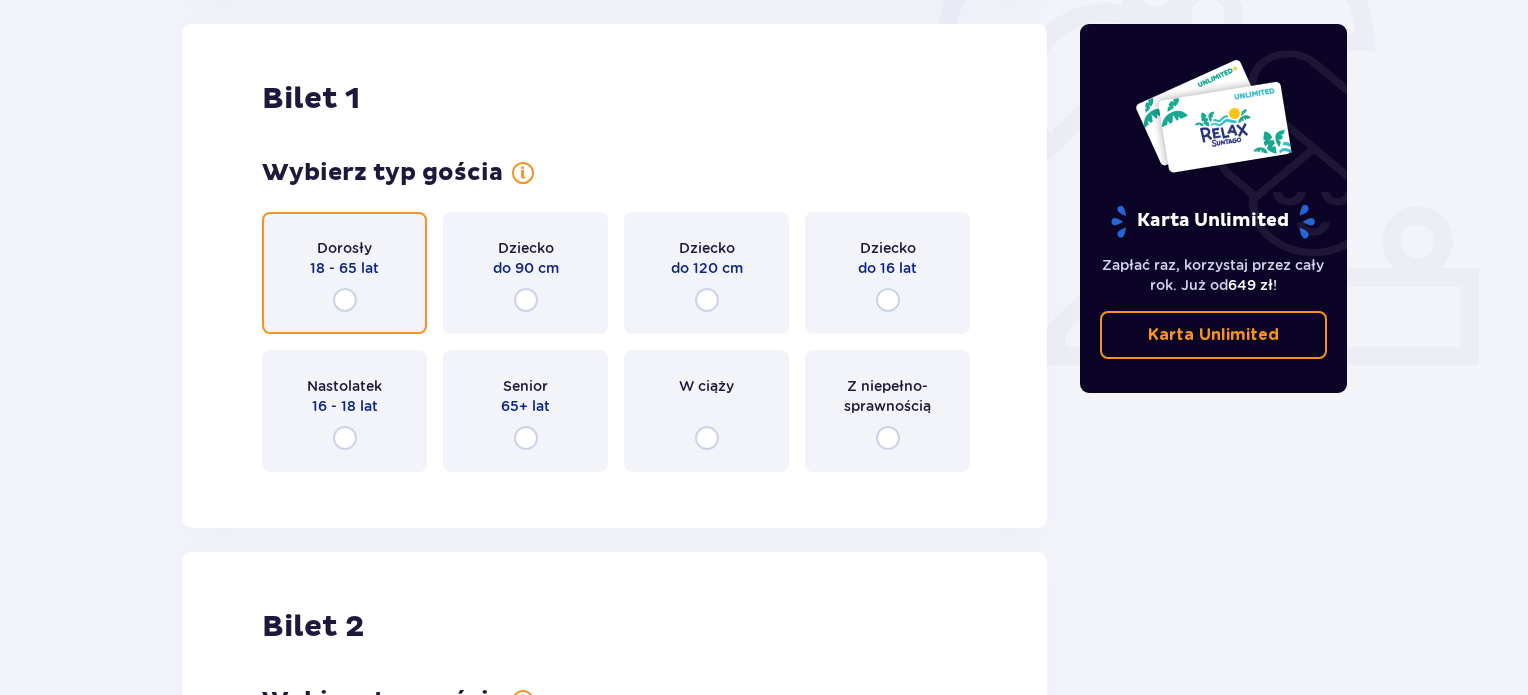 click at bounding box center [345, 300] 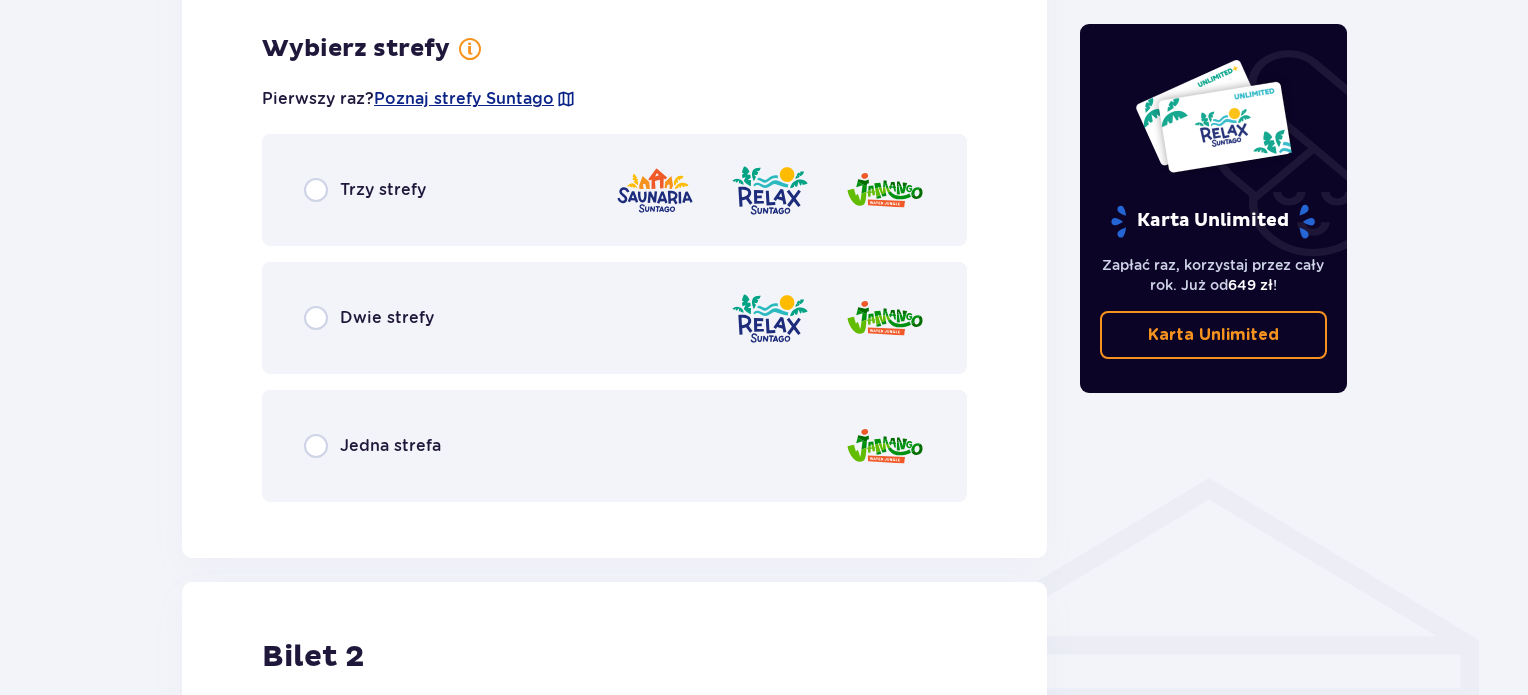 scroll, scrollTop: 1156, scrollLeft: 0, axis: vertical 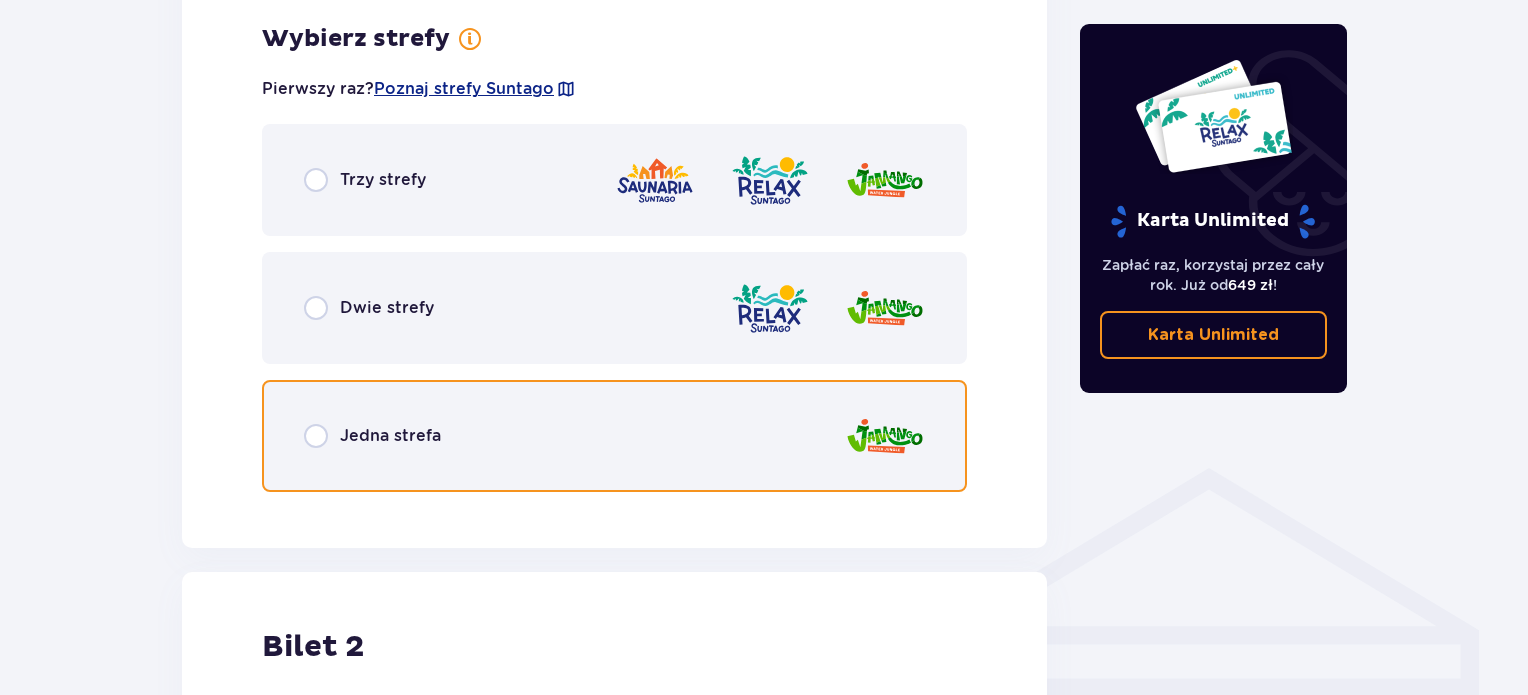 click at bounding box center [316, 436] 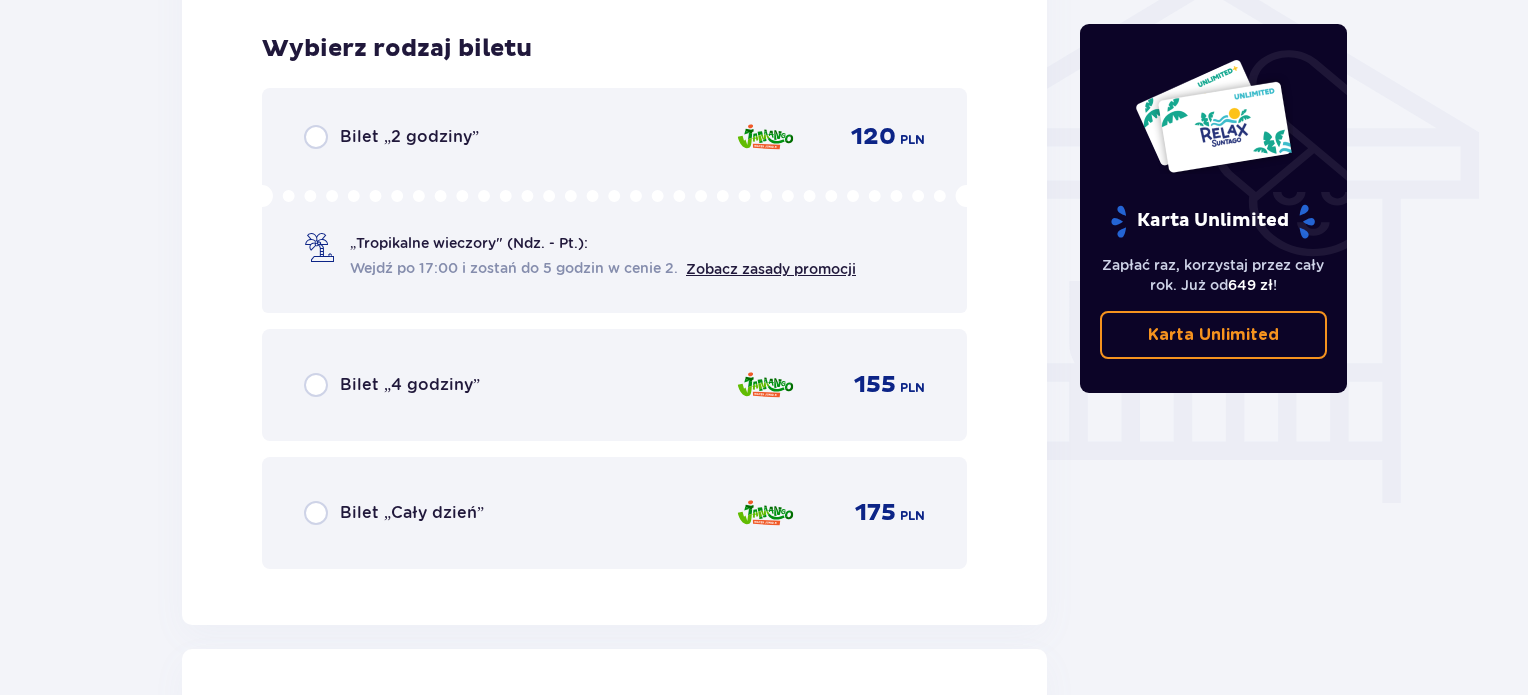 scroll, scrollTop: 1664, scrollLeft: 0, axis: vertical 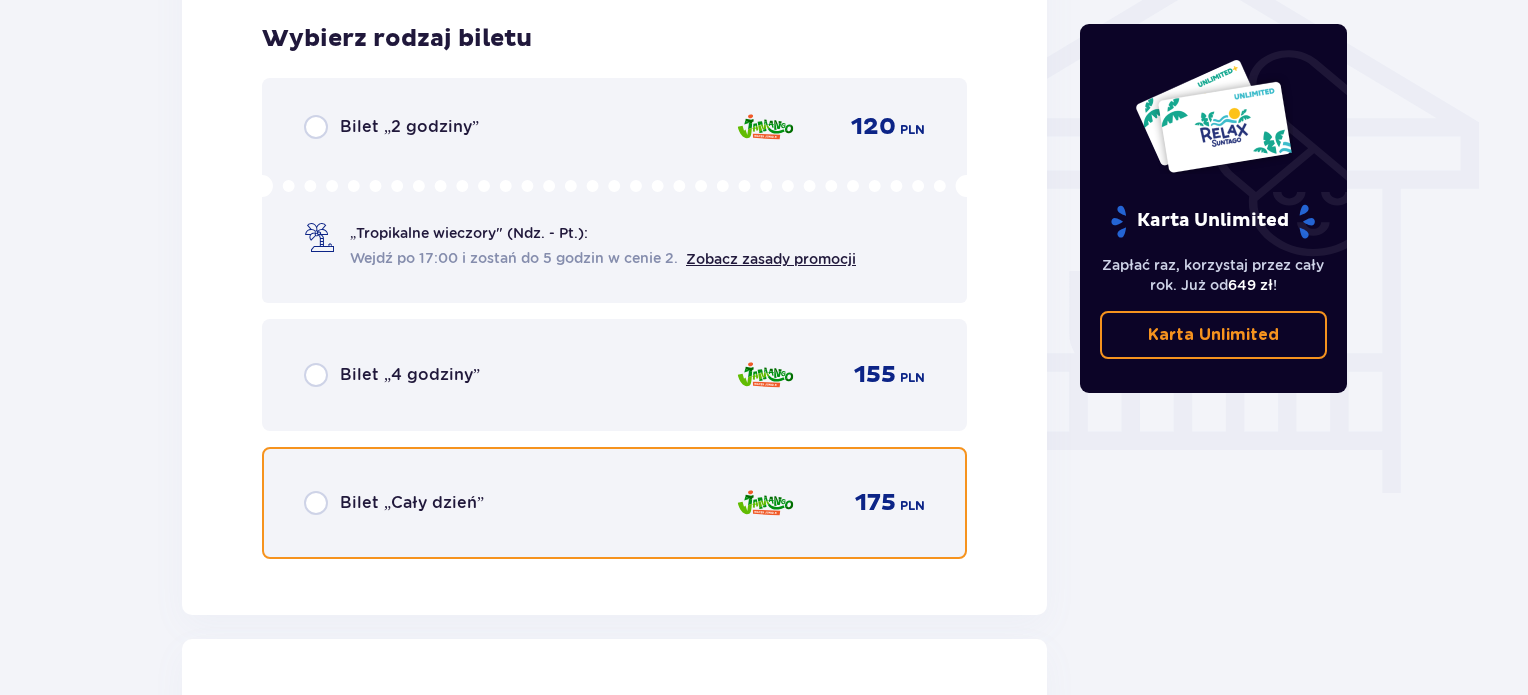 click at bounding box center [316, 503] 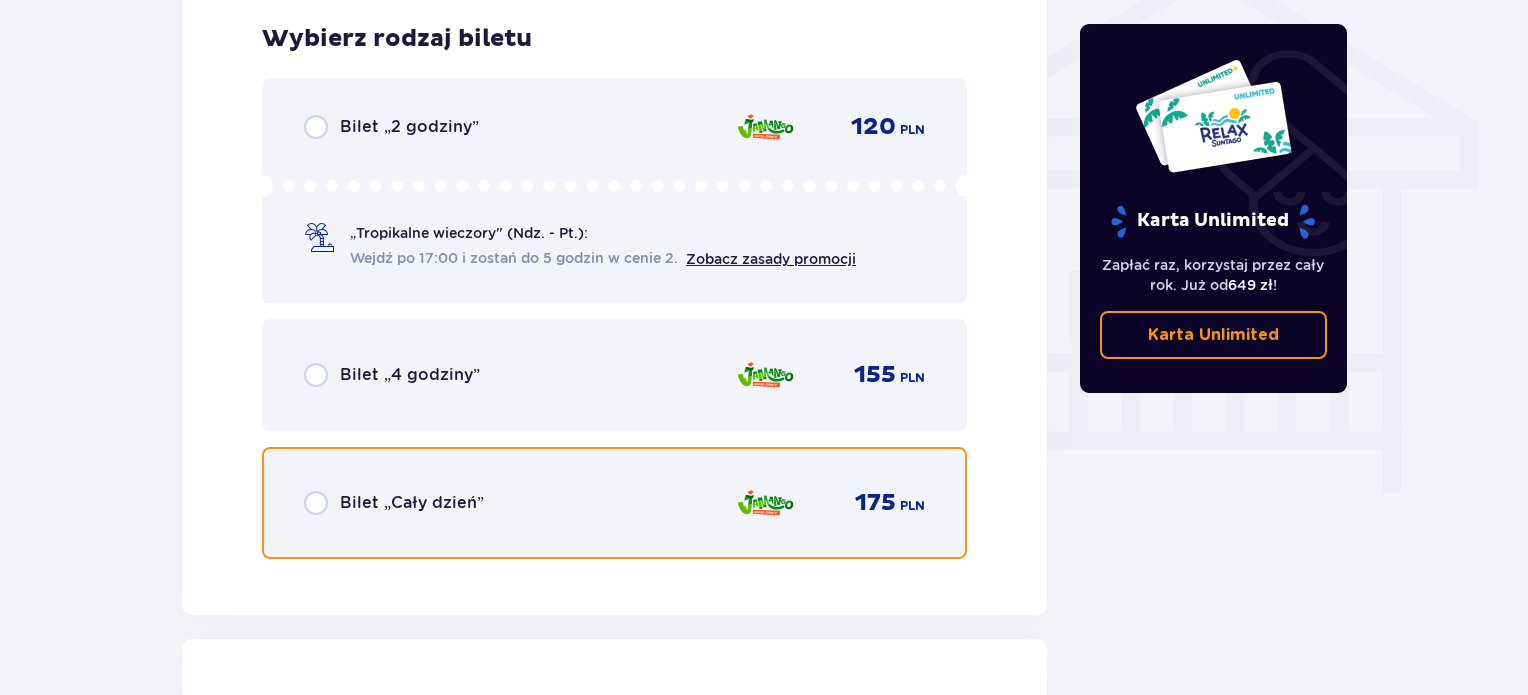 radio on "true" 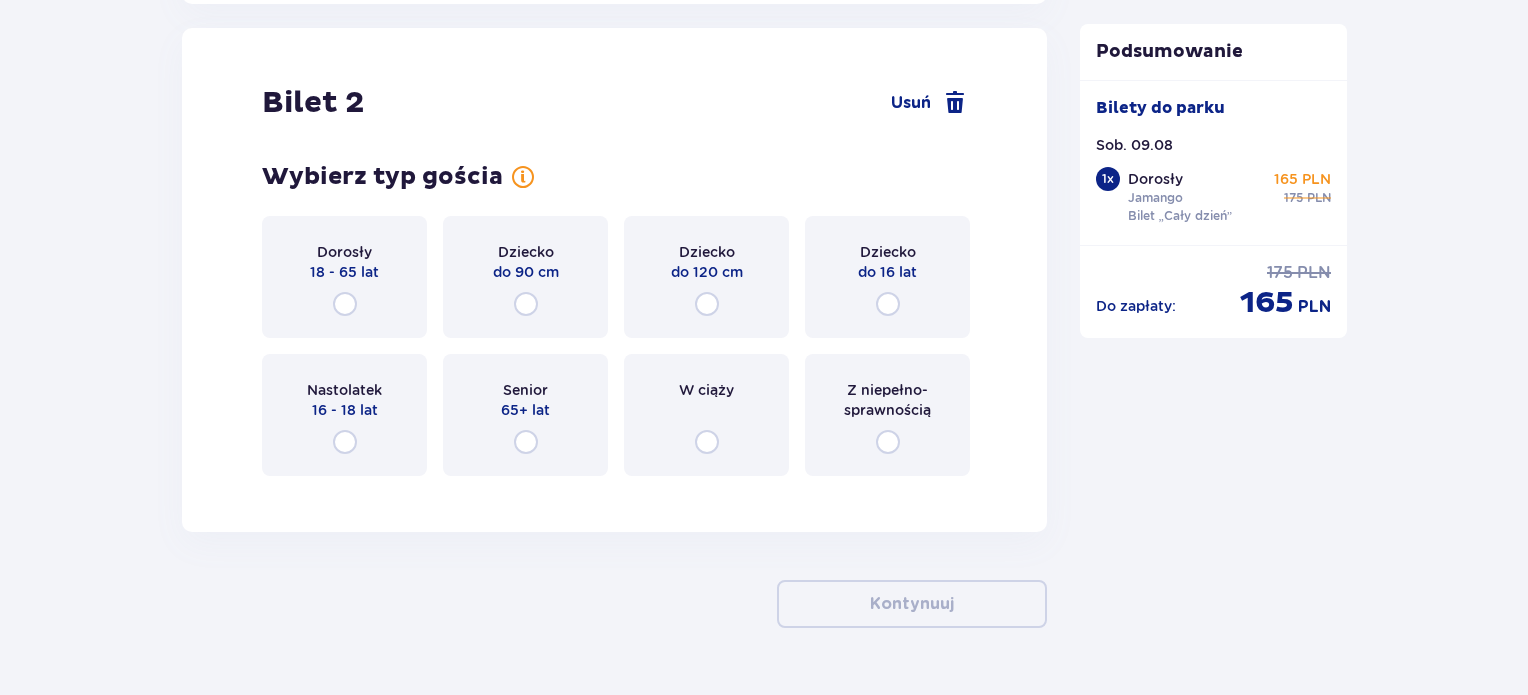 scroll, scrollTop: 2278, scrollLeft: 0, axis: vertical 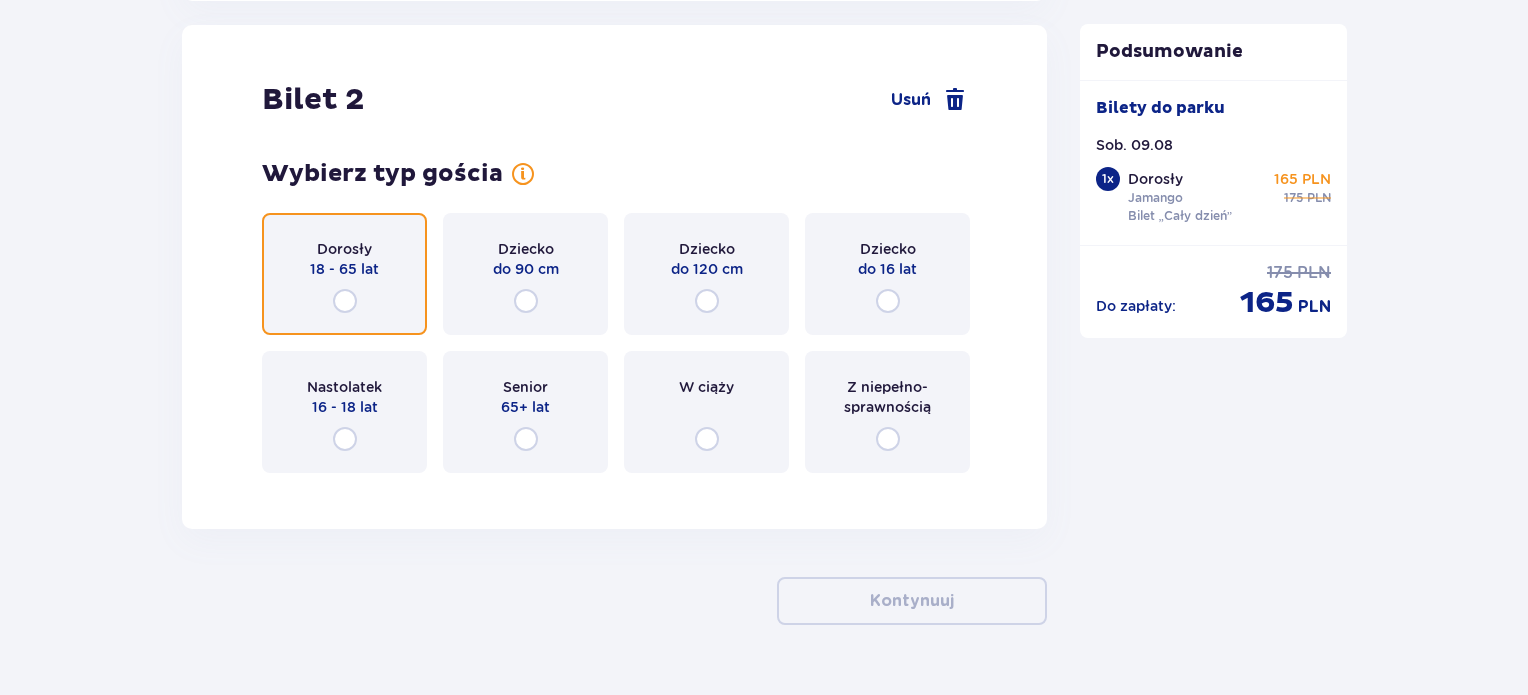 click at bounding box center [345, 301] 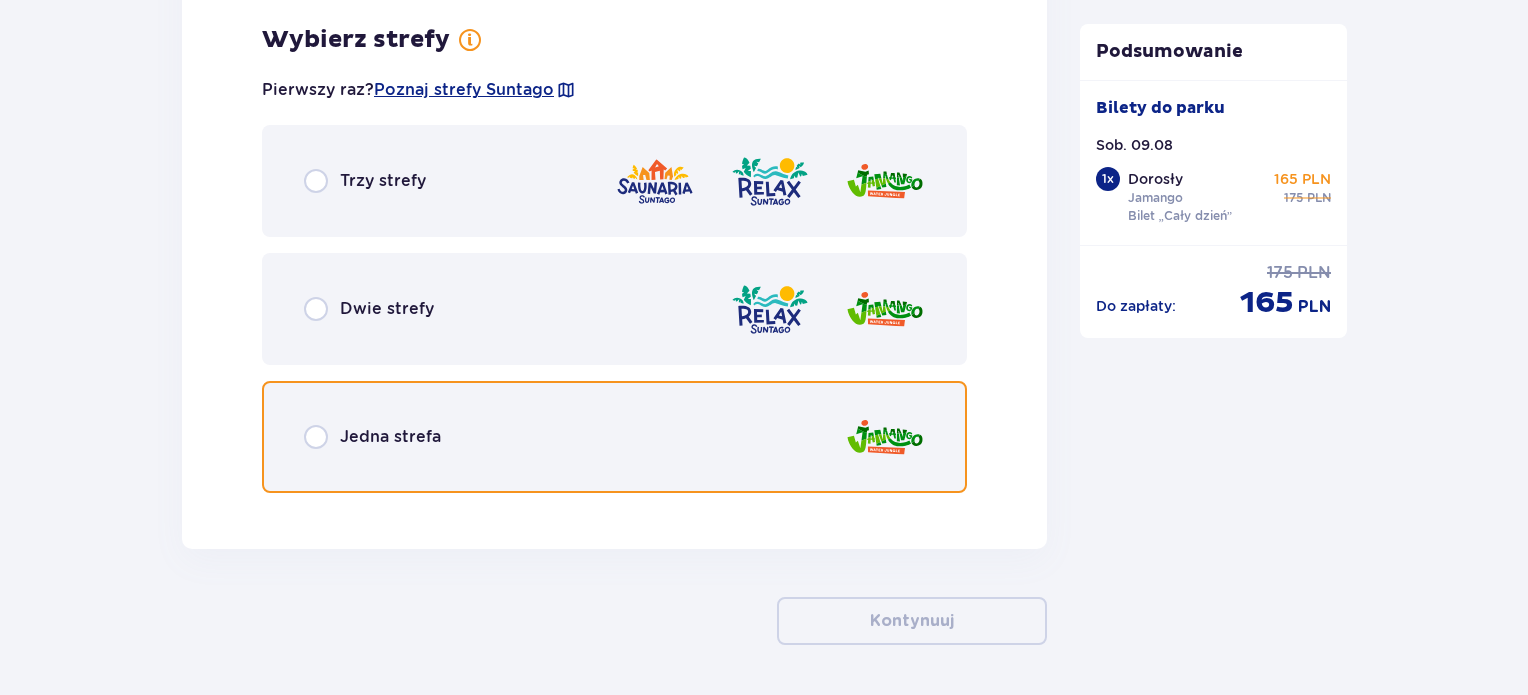 click at bounding box center (316, 437) 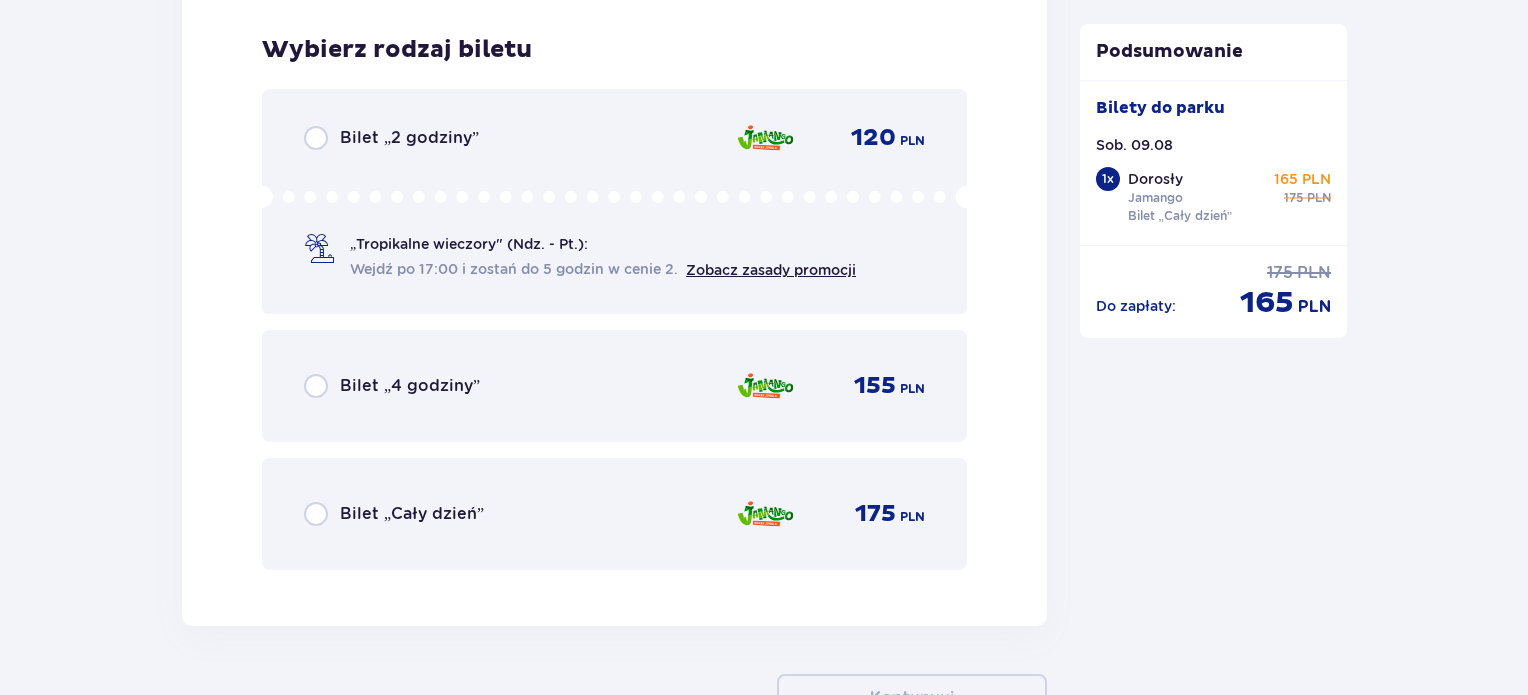 scroll, scrollTop: 3274, scrollLeft: 0, axis: vertical 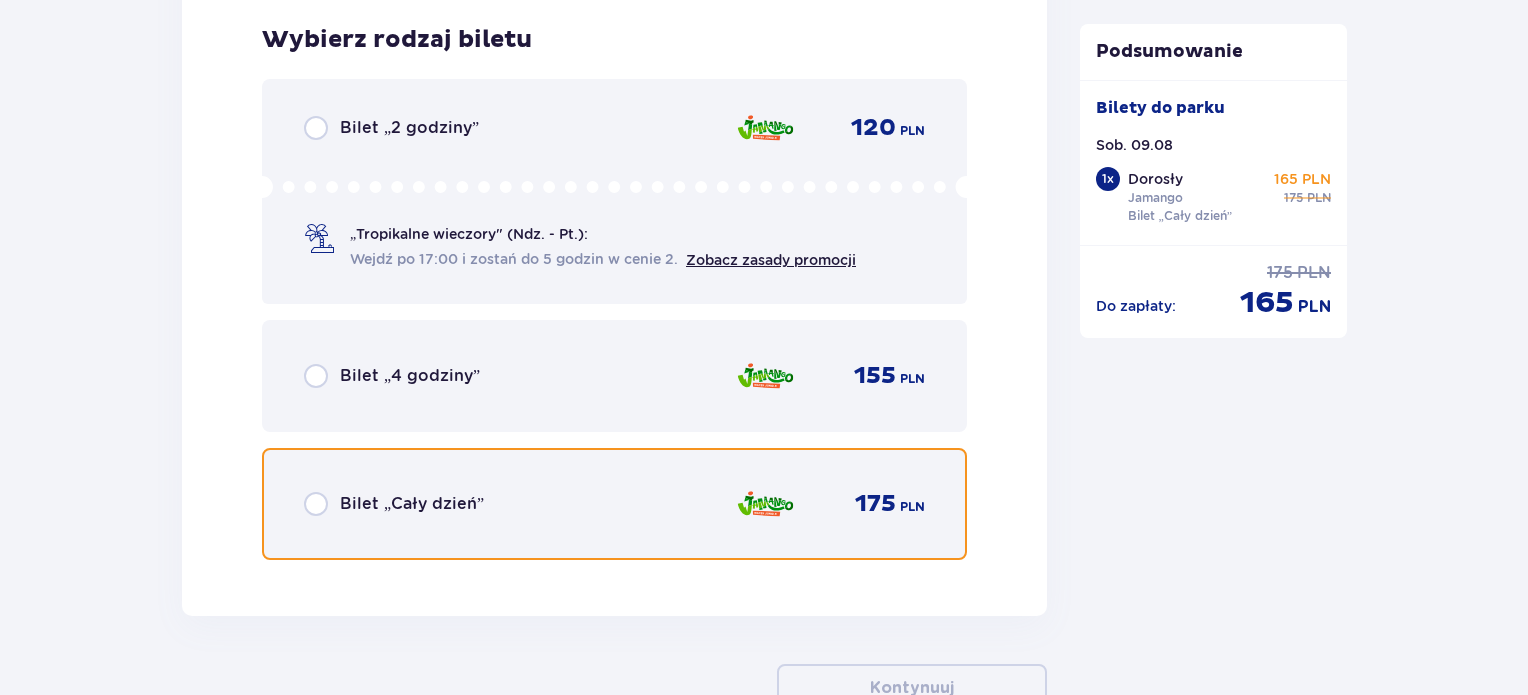 click at bounding box center (316, 504) 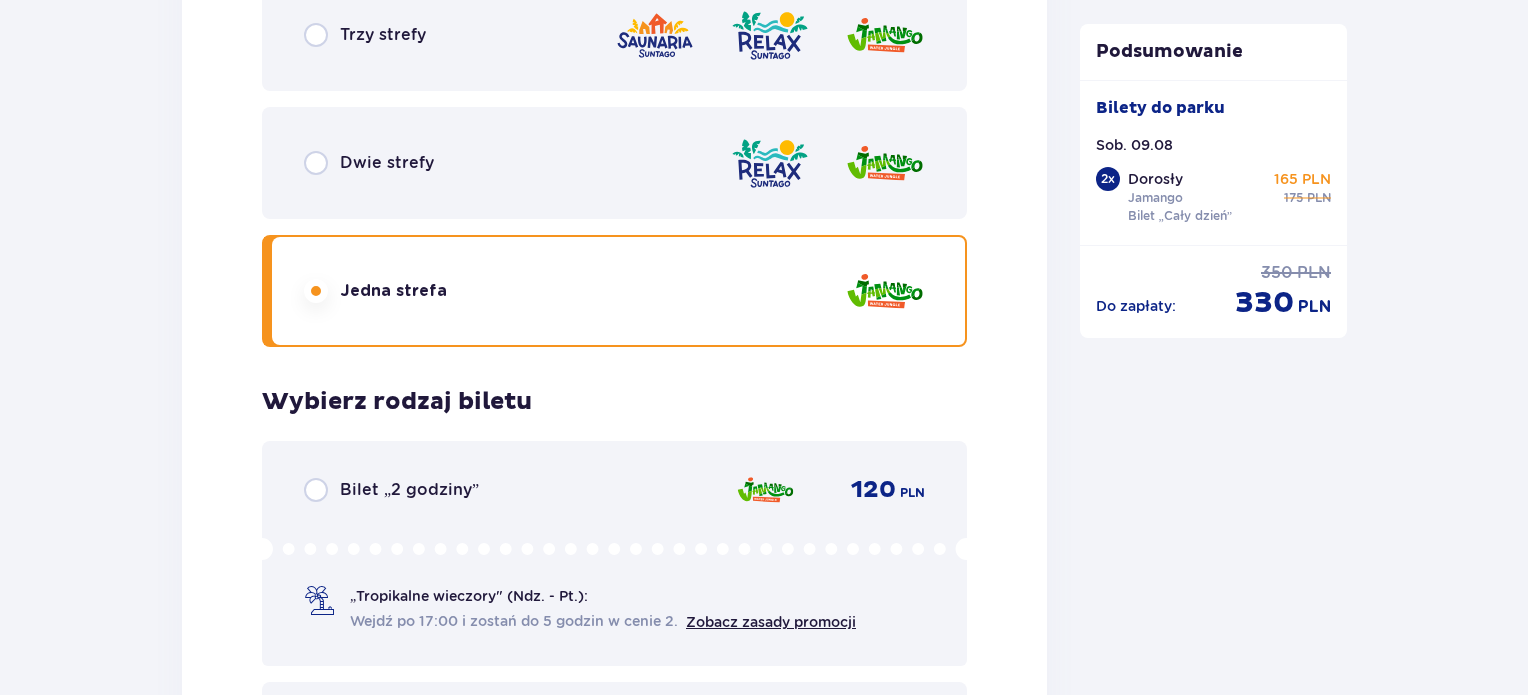 scroll, scrollTop: 2612, scrollLeft: 0, axis: vertical 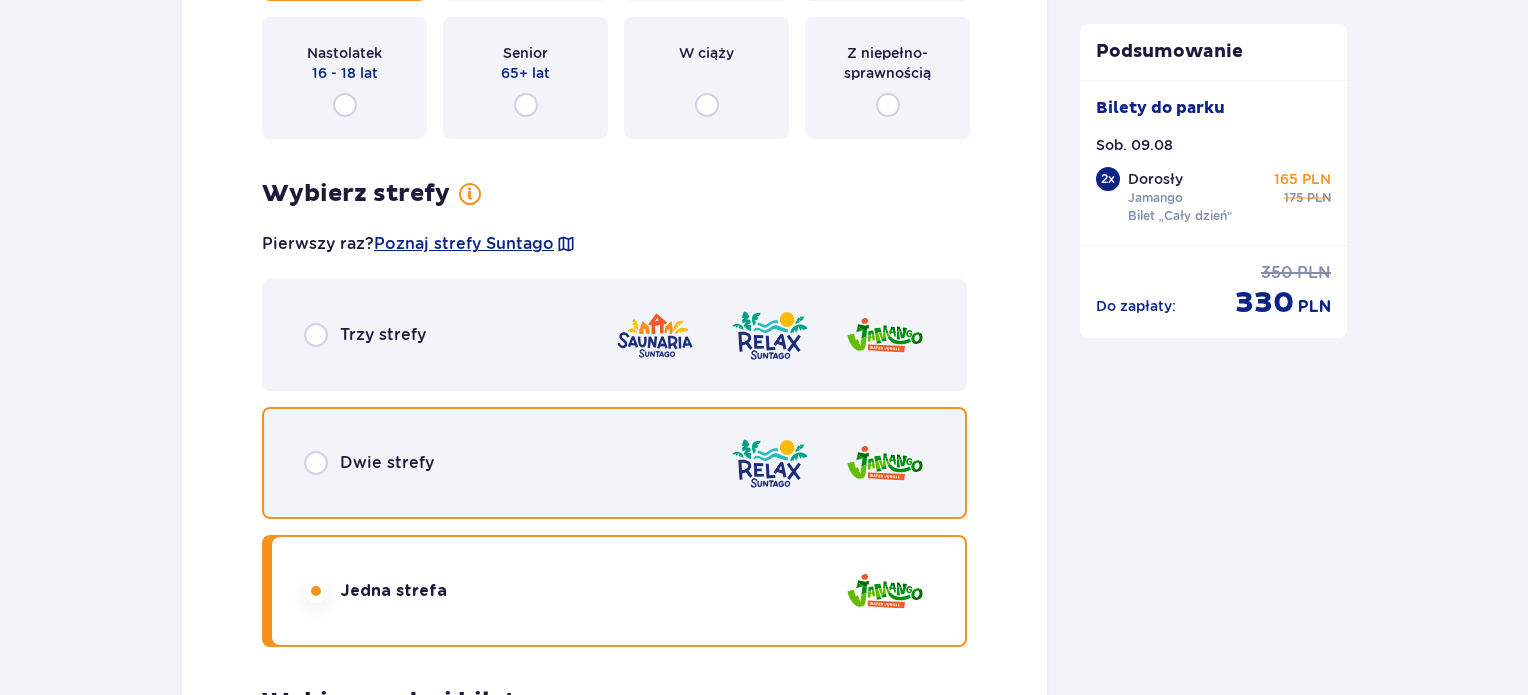 click at bounding box center (316, 463) 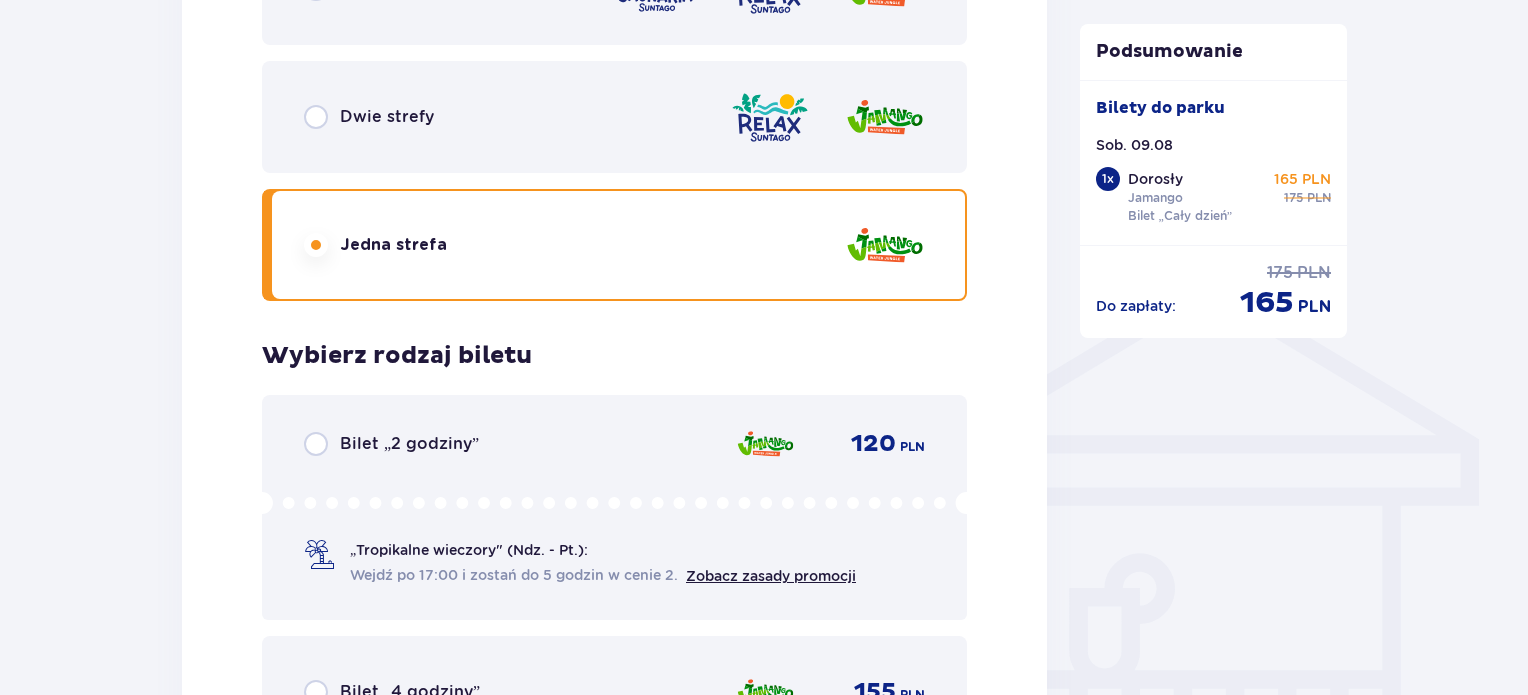 scroll, scrollTop: 1274, scrollLeft: 0, axis: vertical 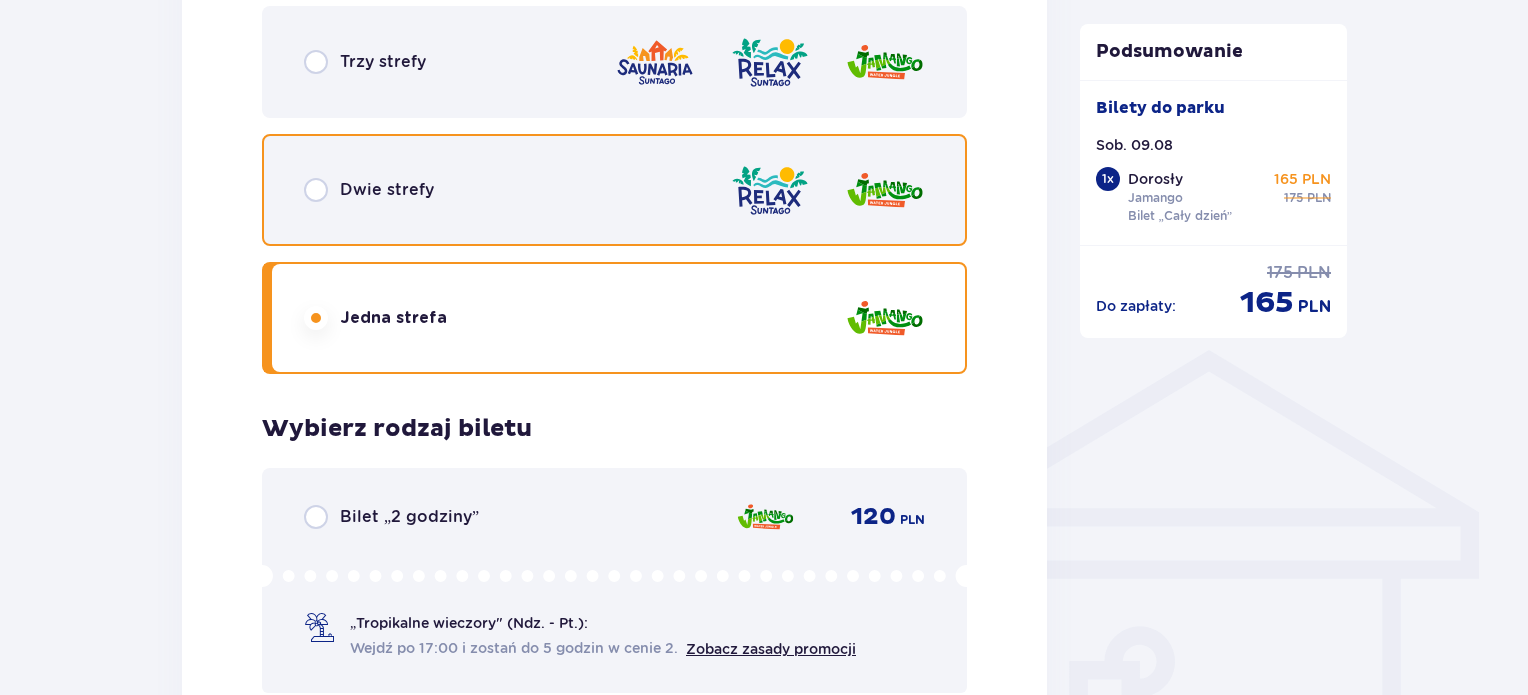 click at bounding box center [316, 190] 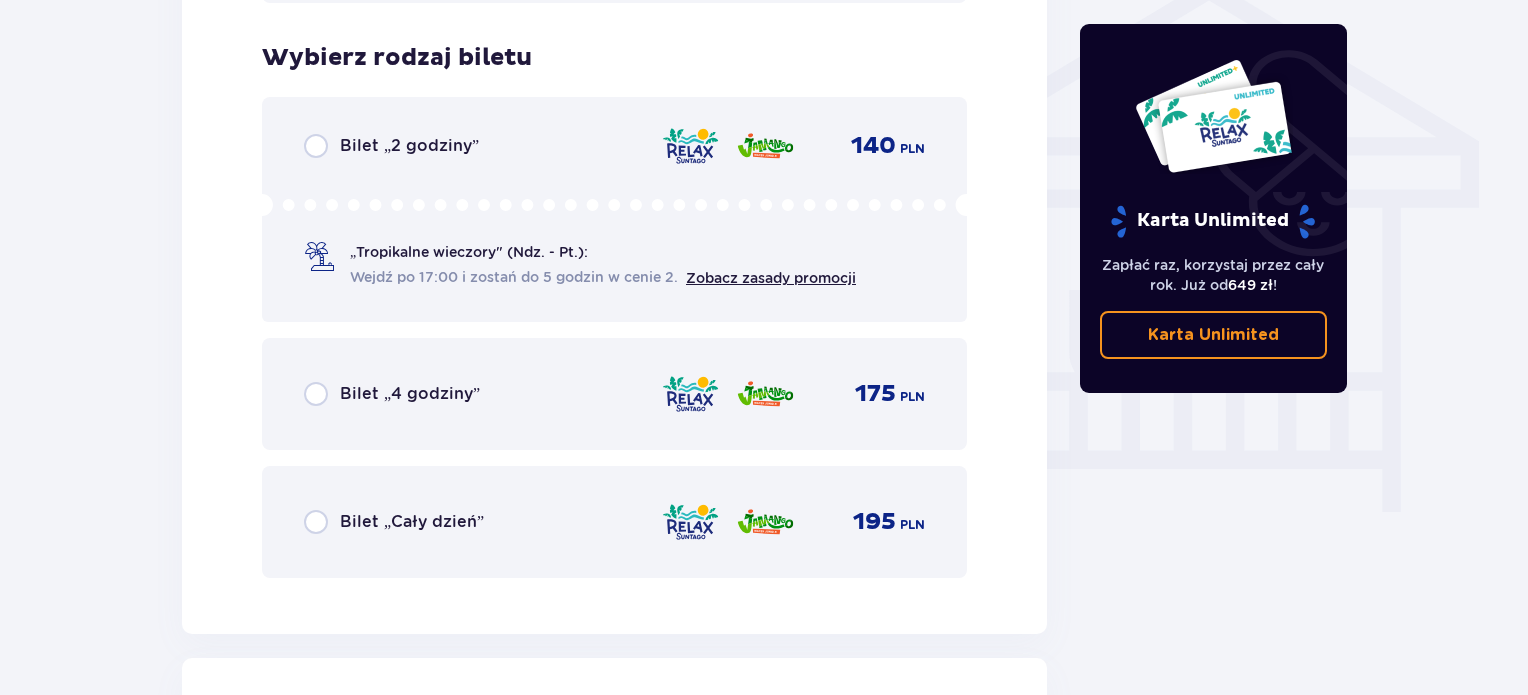 scroll, scrollTop: 1674, scrollLeft: 0, axis: vertical 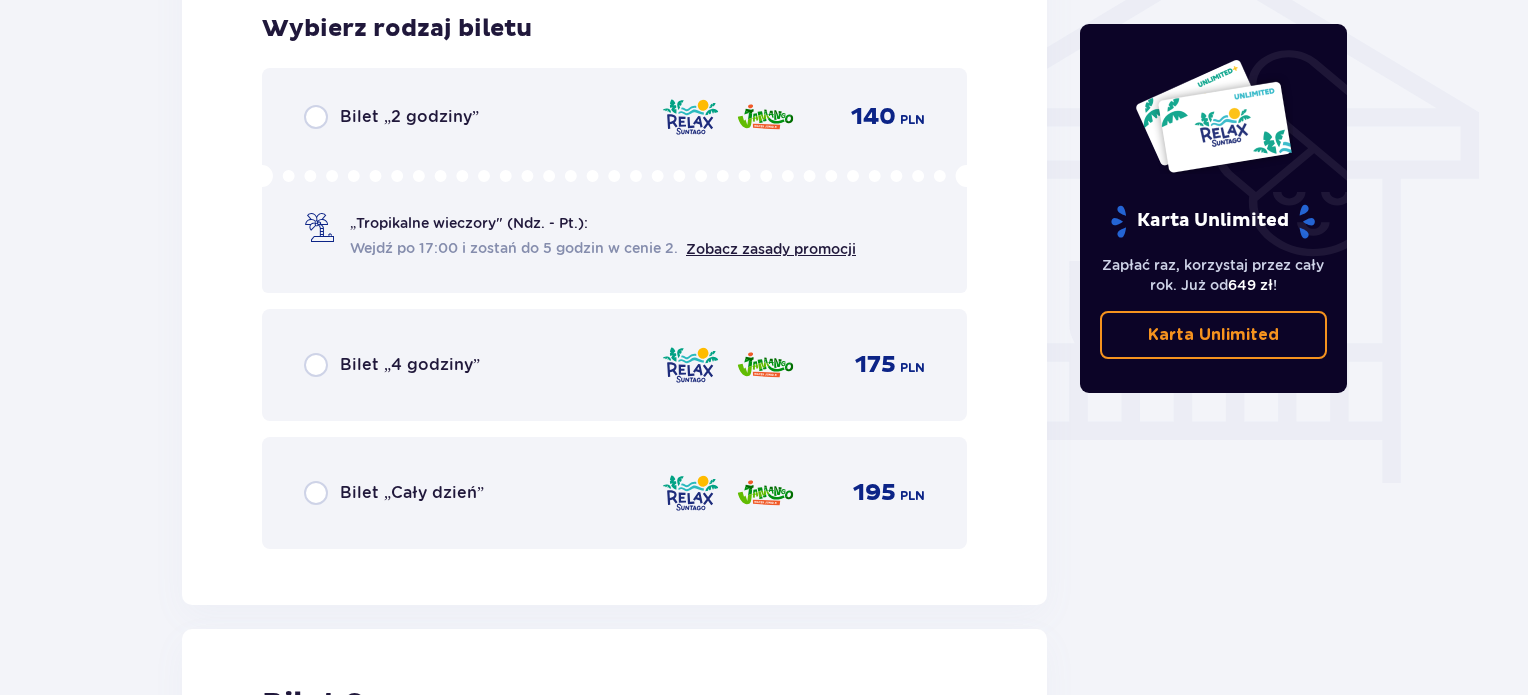 click on "Bilet „Cały dzień”   195 PLN" at bounding box center (614, 493) 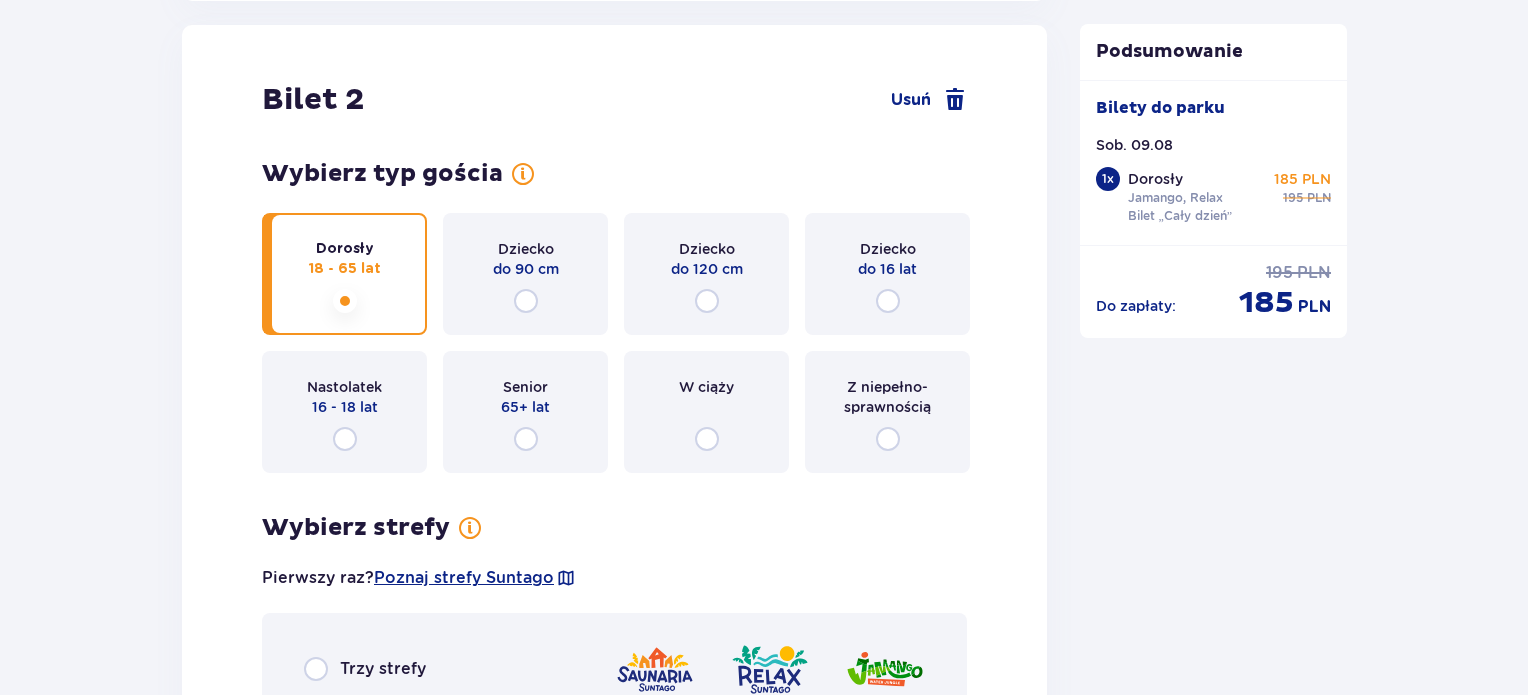 scroll, scrollTop: 2478, scrollLeft: 0, axis: vertical 